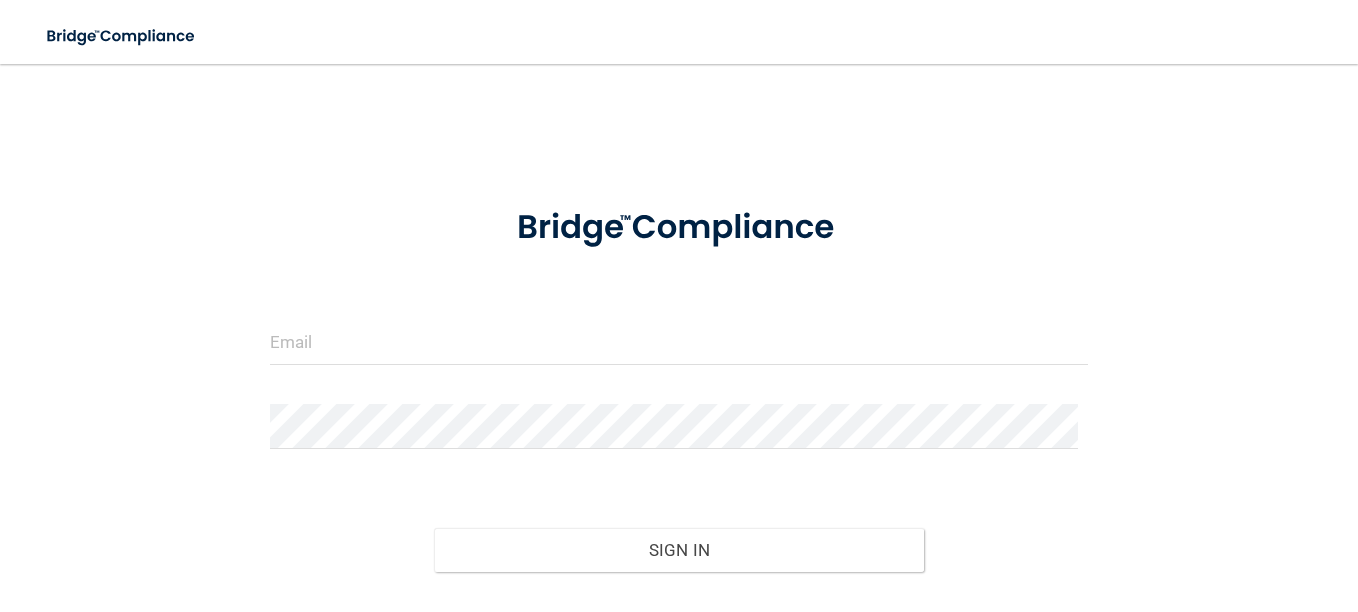 scroll, scrollTop: 0, scrollLeft: 0, axis: both 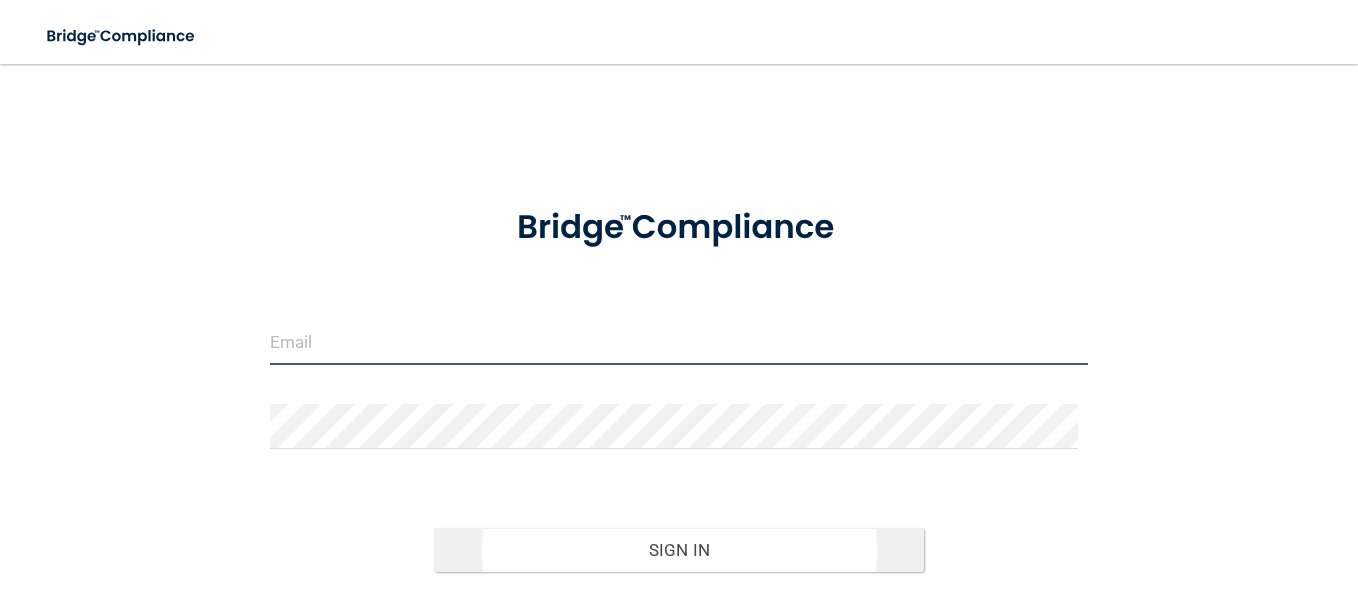 type on "ashley.throlson@example.com" 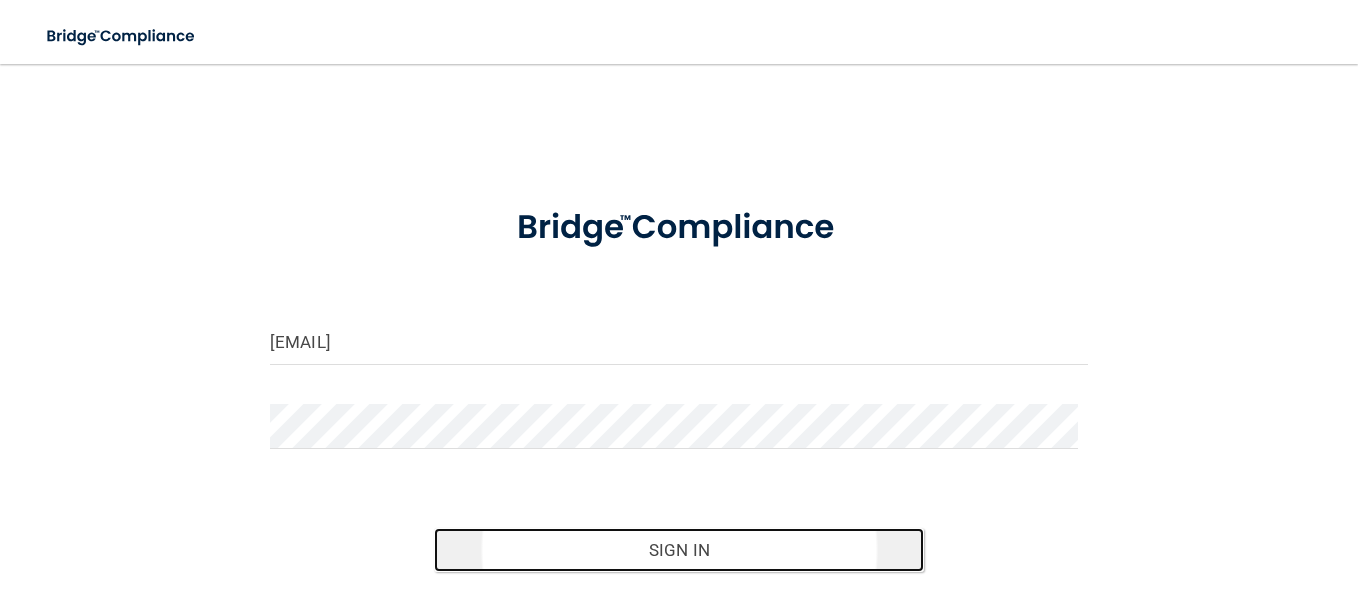 click on "Sign In" at bounding box center [679, 550] 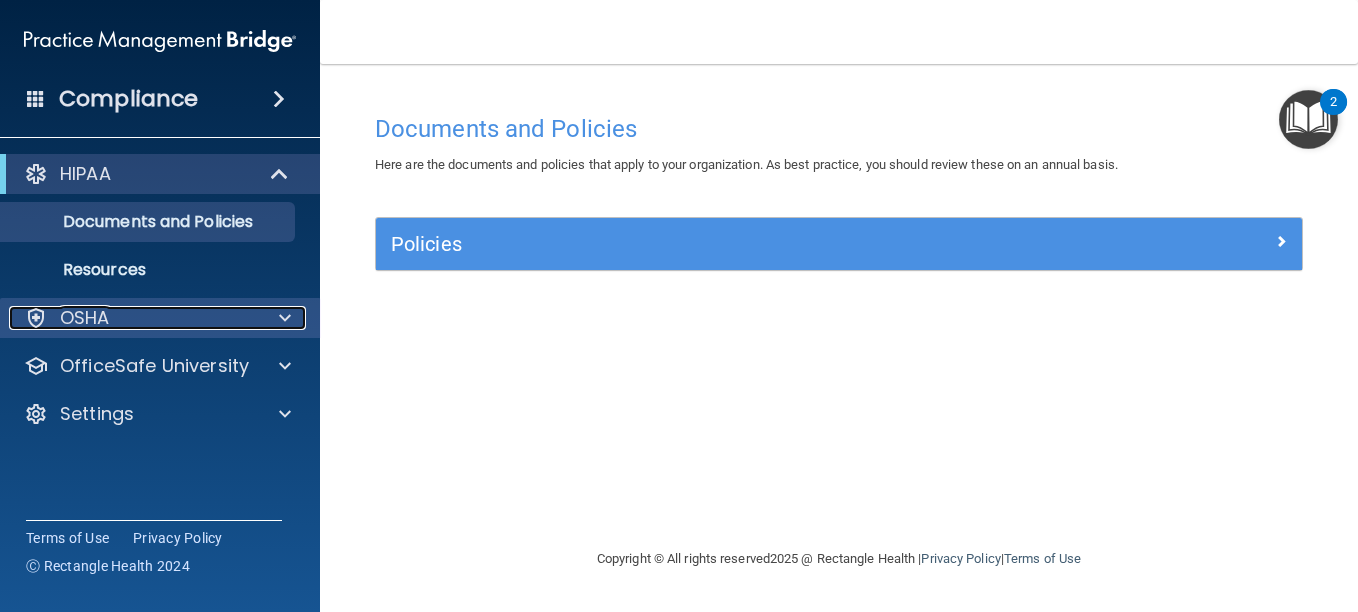click on "OSHA" at bounding box center (133, 318) 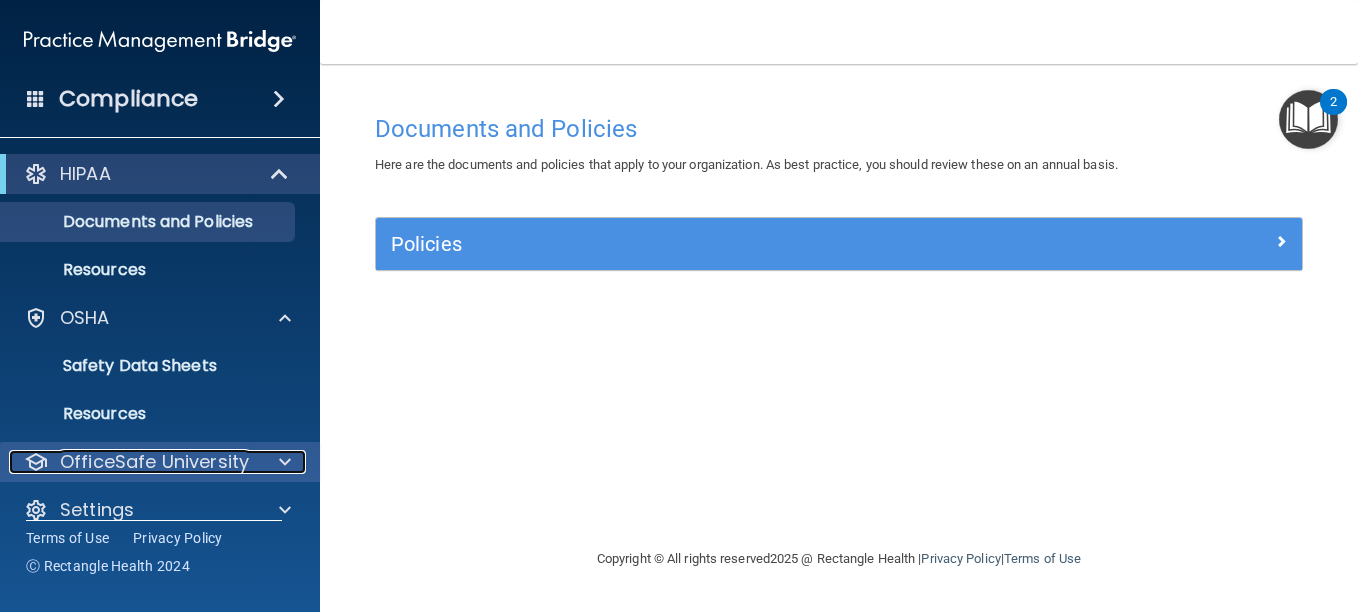 click at bounding box center (282, 462) 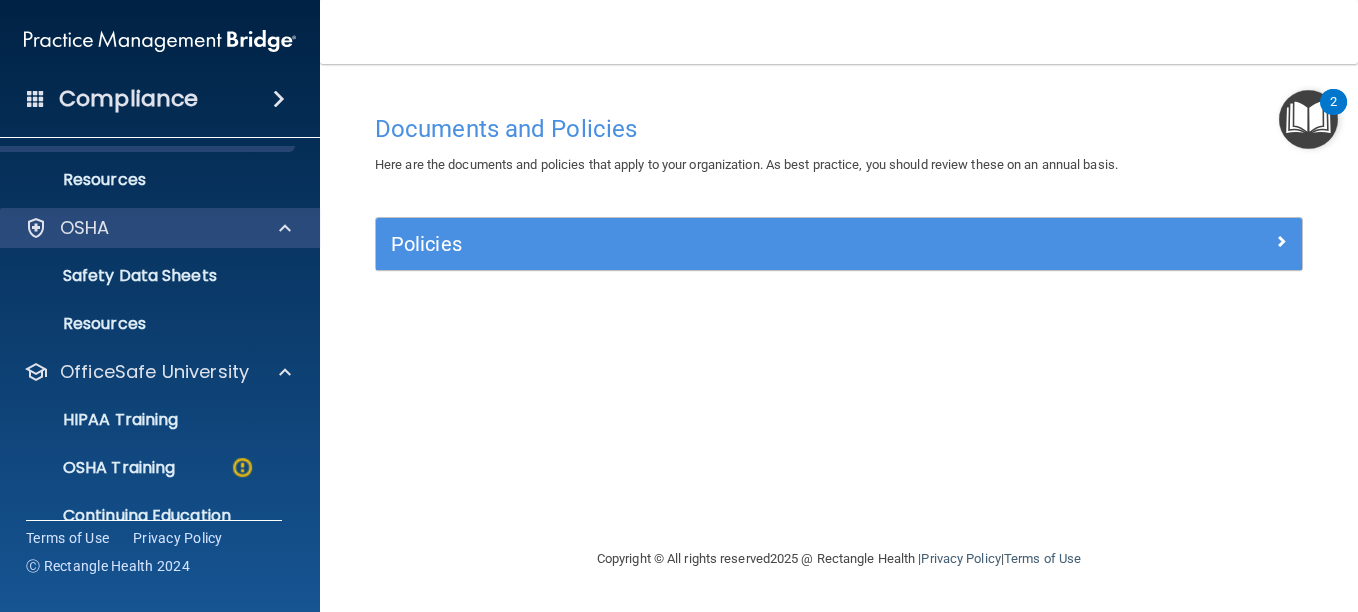 click on "OSHA" at bounding box center [160, 228] 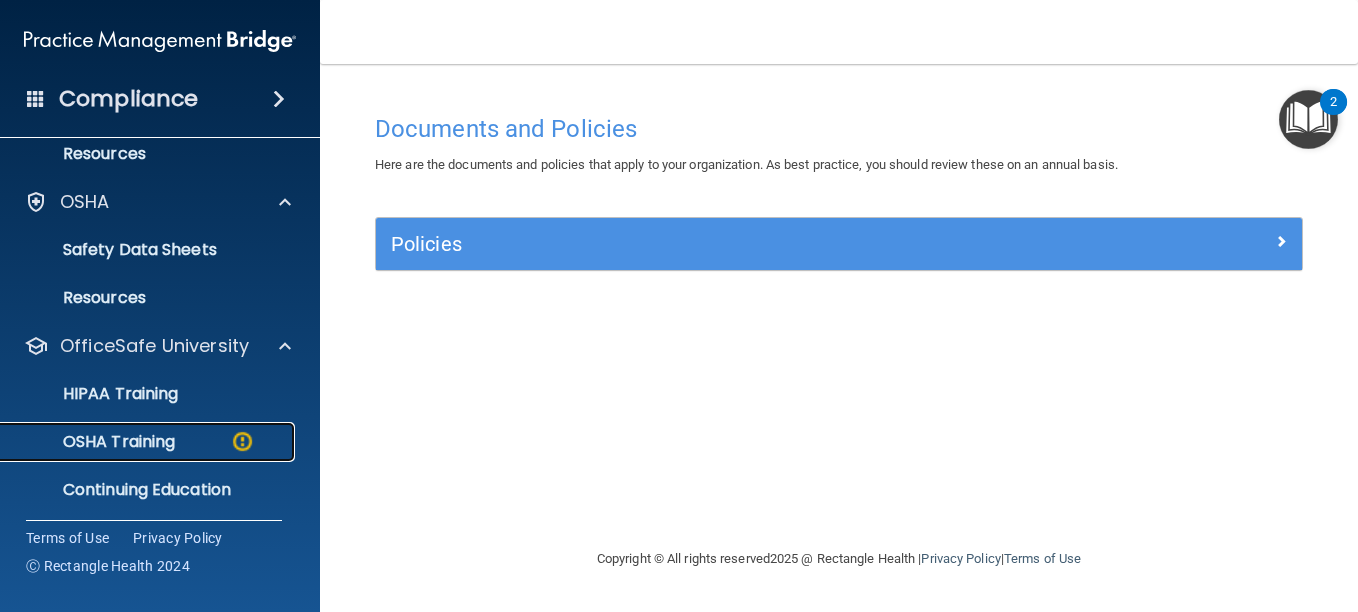 click on "OSHA Training" at bounding box center [94, 442] 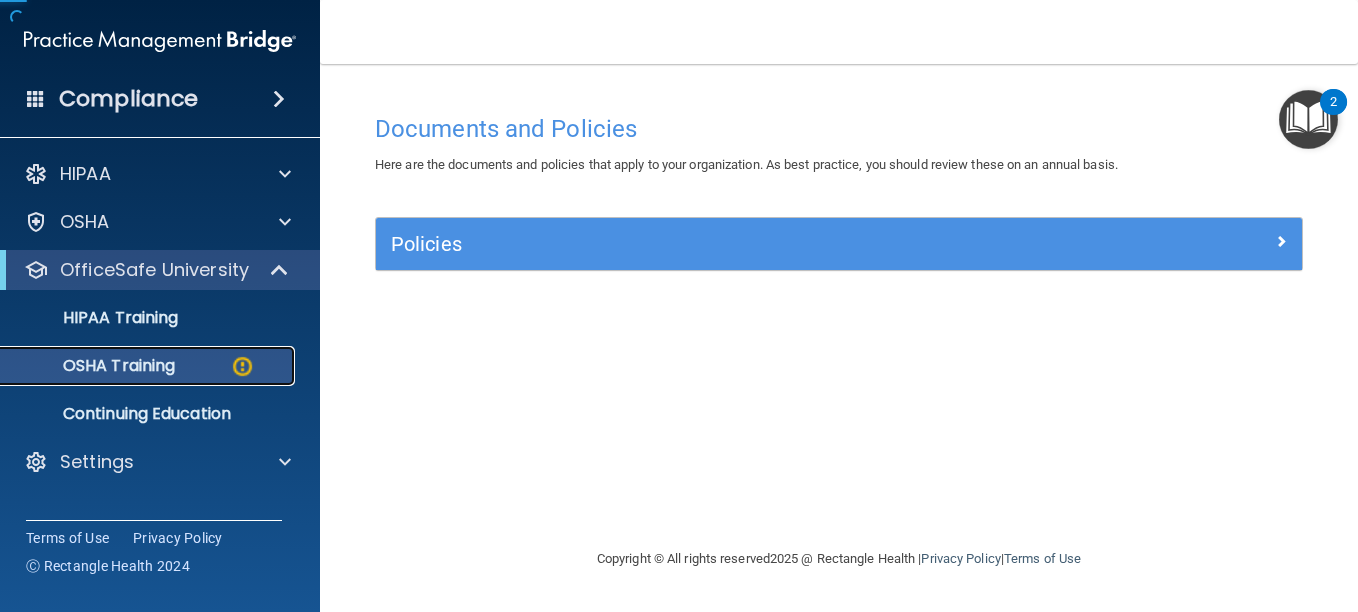 scroll, scrollTop: 0, scrollLeft: 0, axis: both 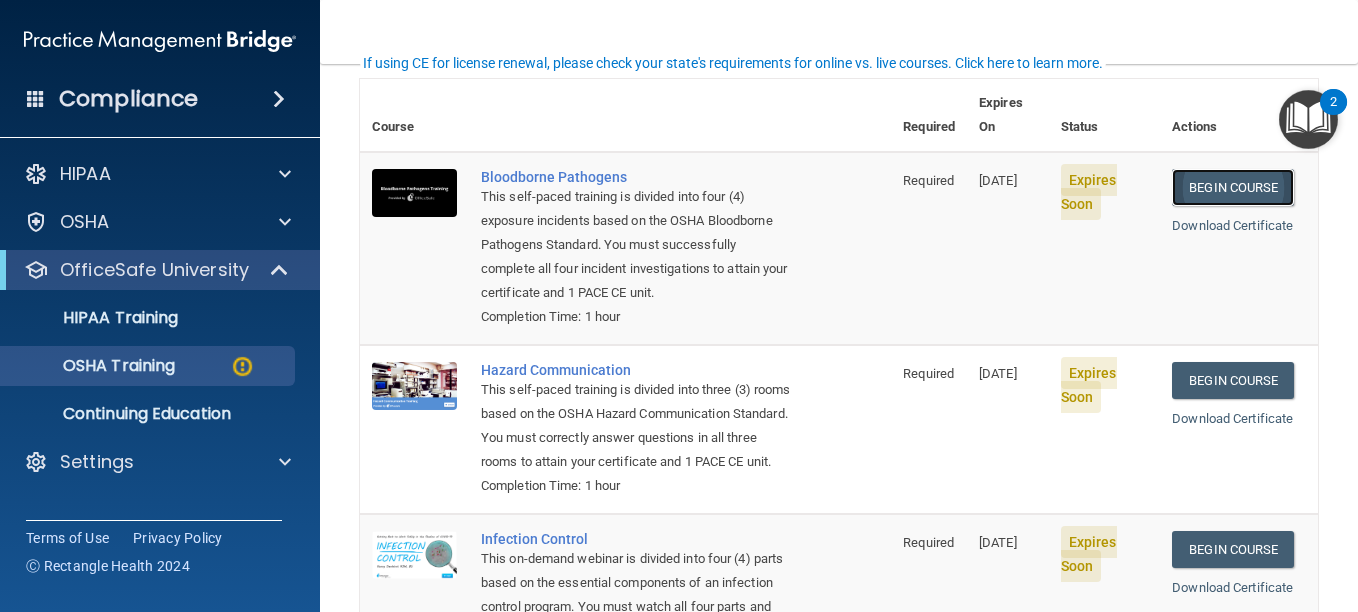 click on "Begin Course" at bounding box center (1233, 187) 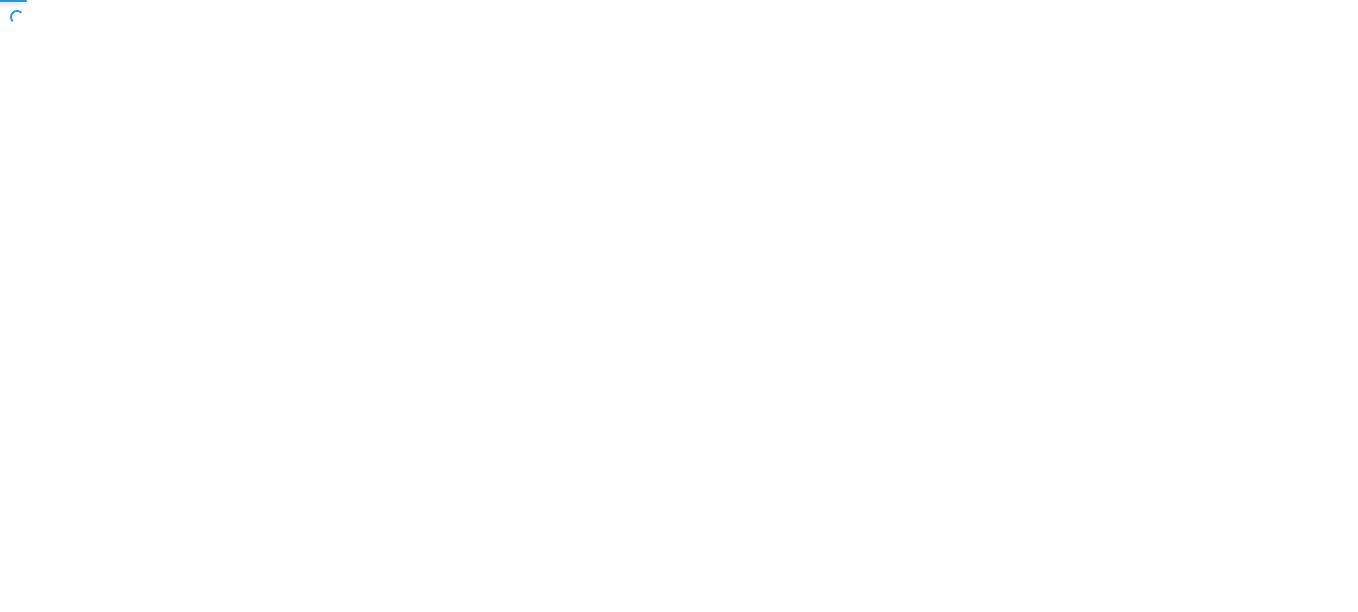scroll, scrollTop: 0, scrollLeft: 0, axis: both 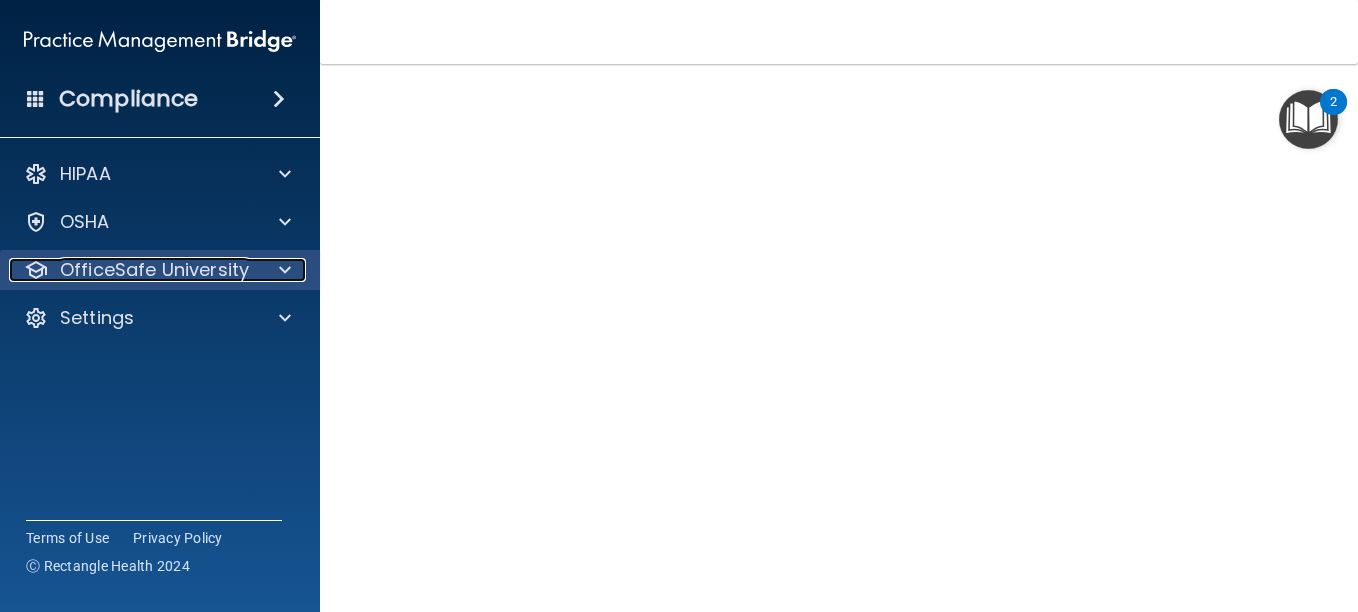 click at bounding box center (285, 270) 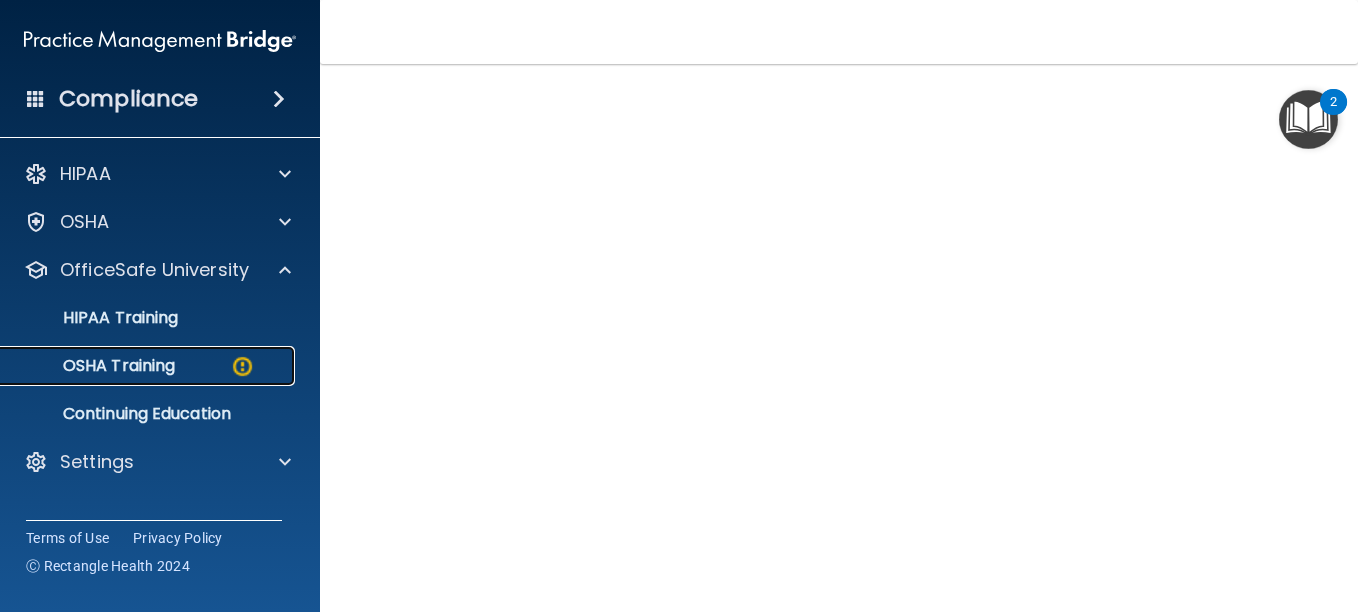 click on "OSHA Training" at bounding box center [149, 366] 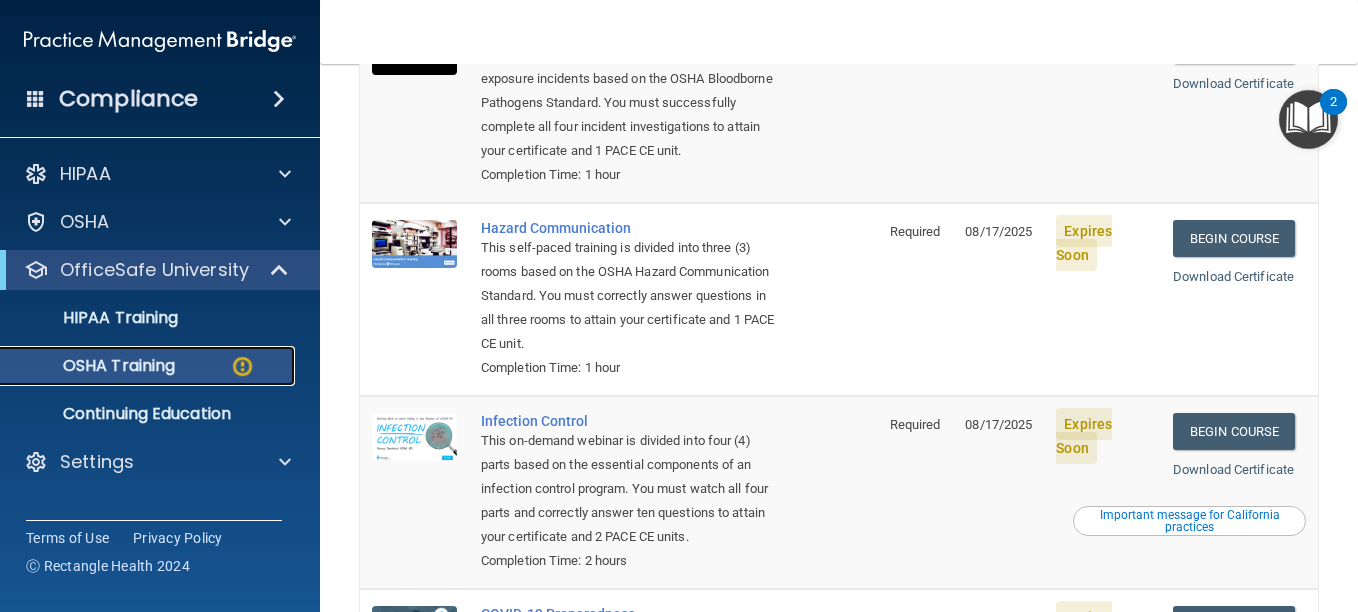 scroll, scrollTop: 265, scrollLeft: 0, axis: vertical 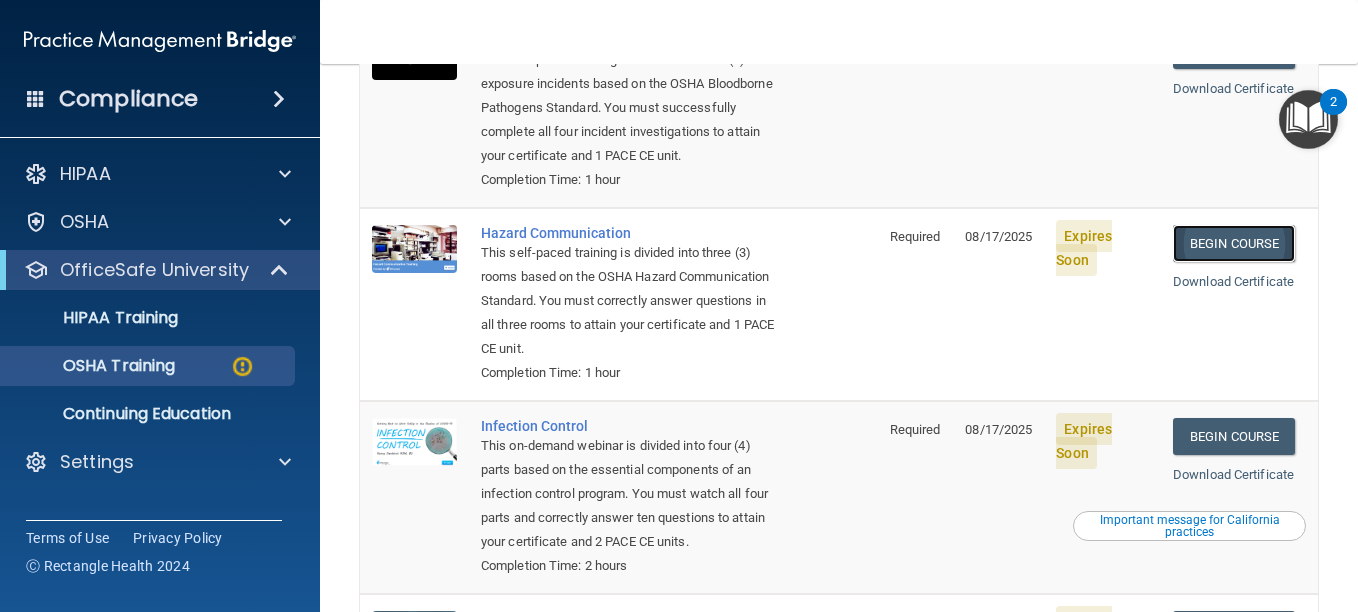 click on "Begin Course" at bounding box center (1234, 243) 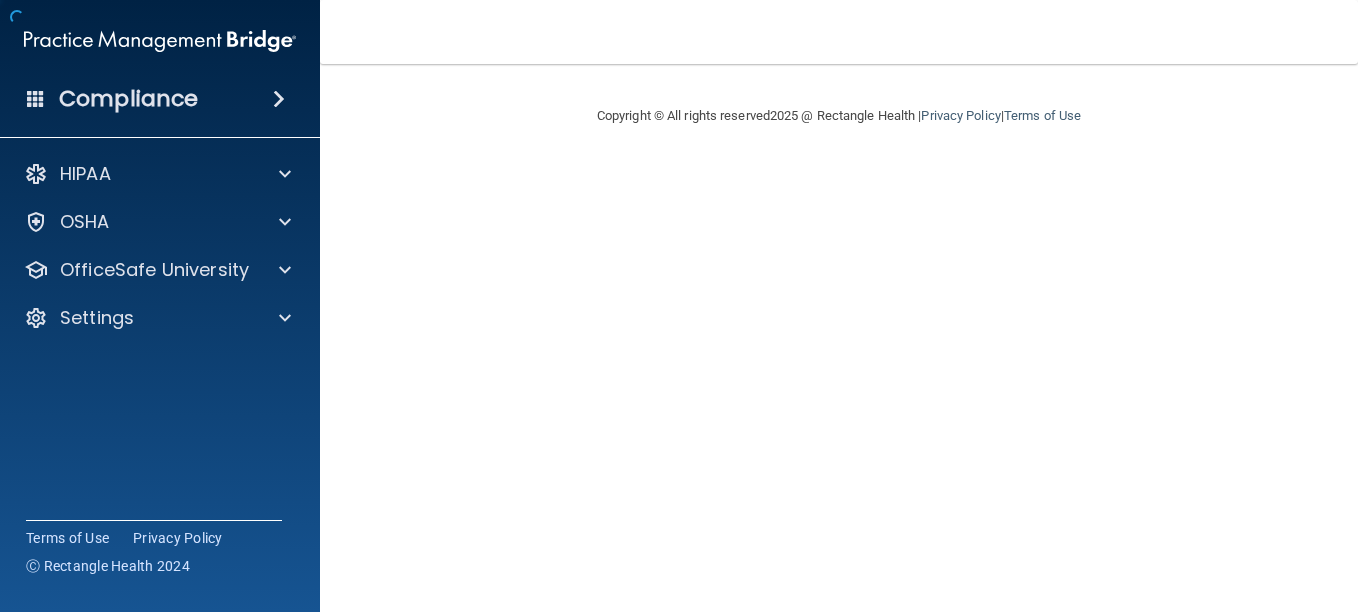 scroll, scrollTop: 0, scrollLeft: 0, axis: both 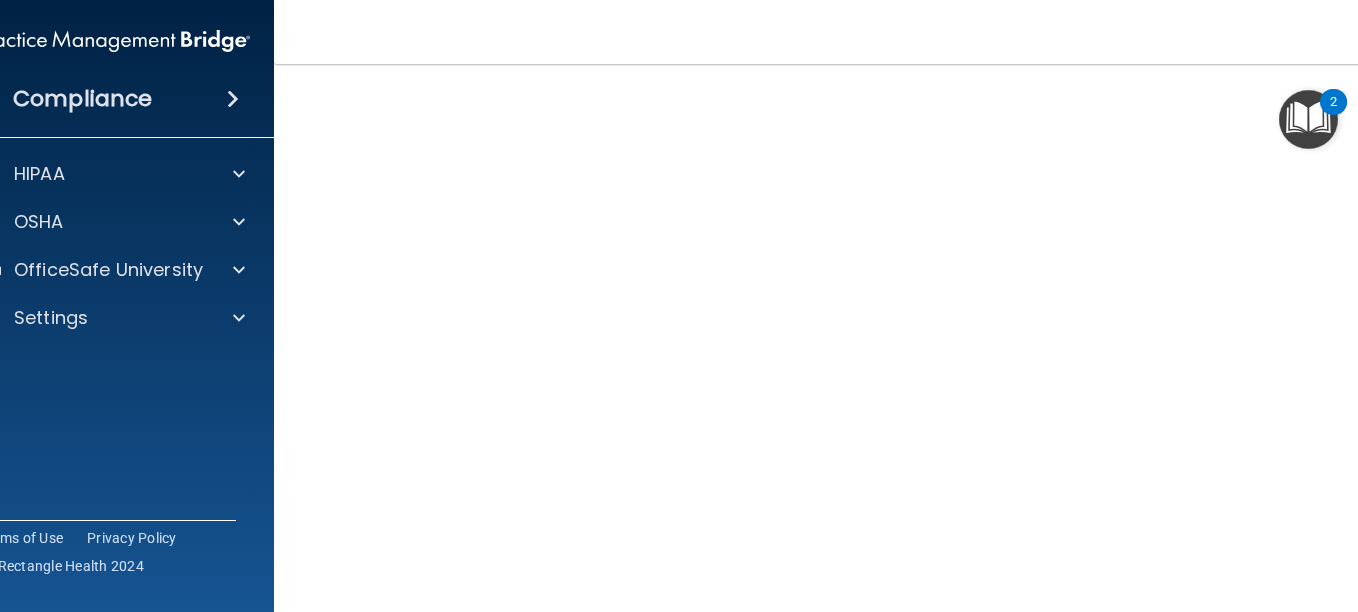 drag, startPoint x: 1357, startPoint y: 348, endPoint x: 1357, endPoint y: 367, distance: 19 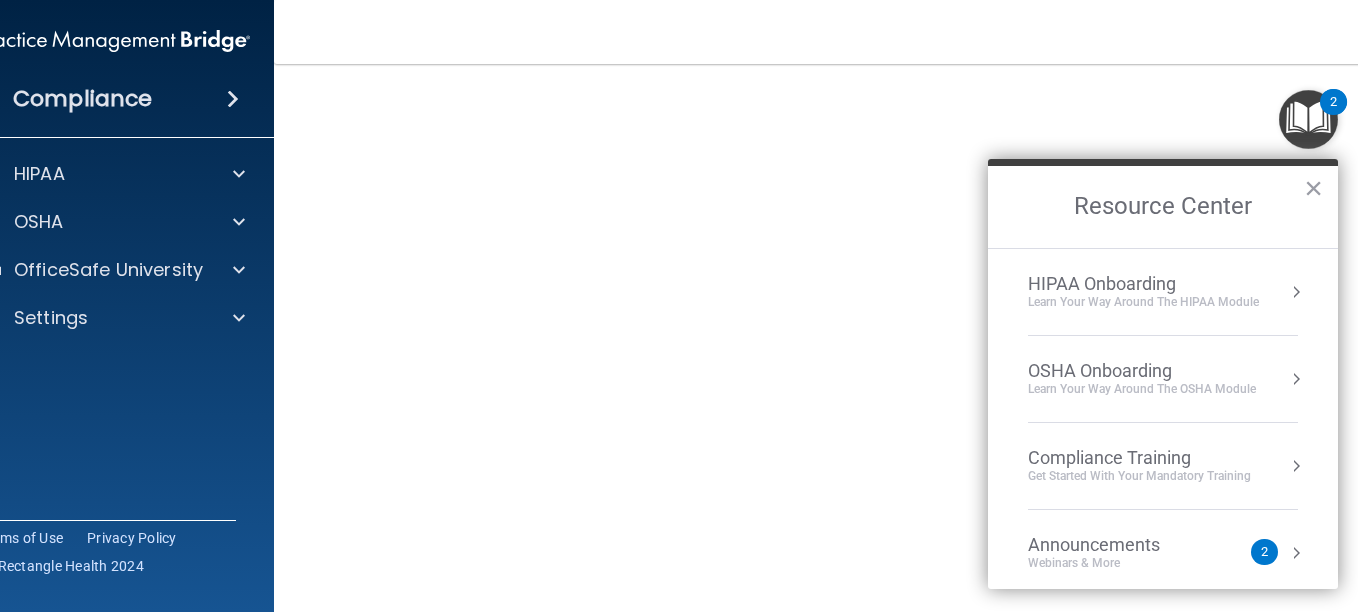 click at bounding box center [1308, 119] 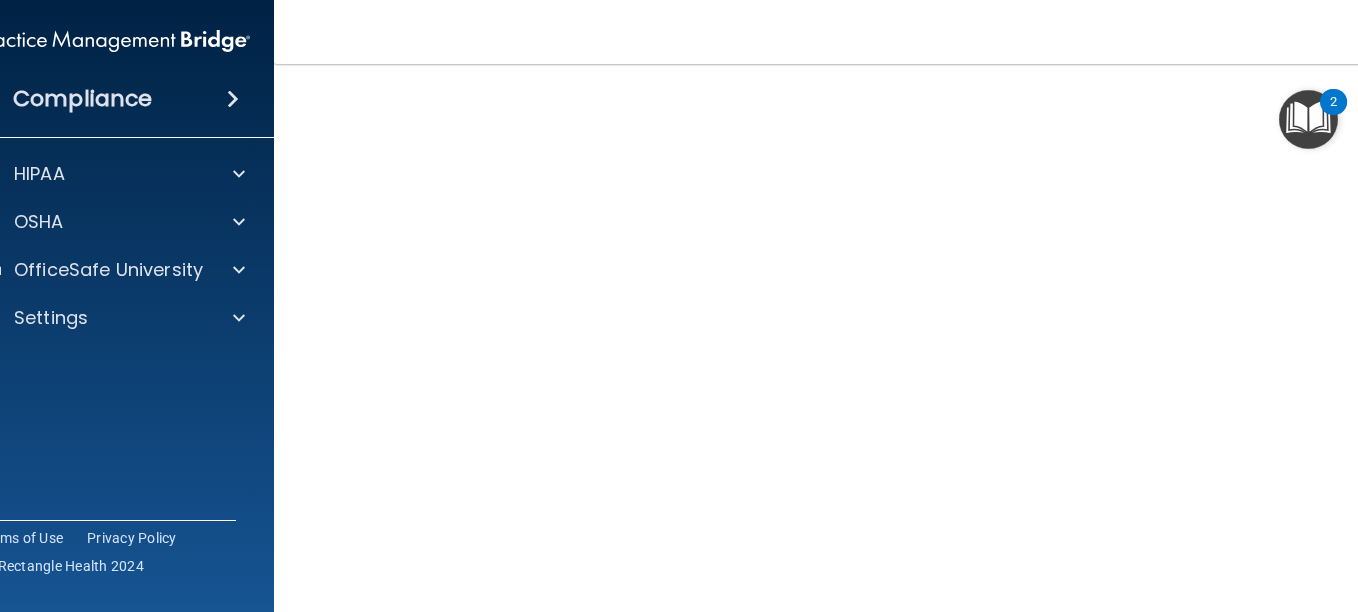 drag, startPoint x: 648, startPoint y: 14, endPoint x: 532, endPoint y: 51, distance: 121.75796 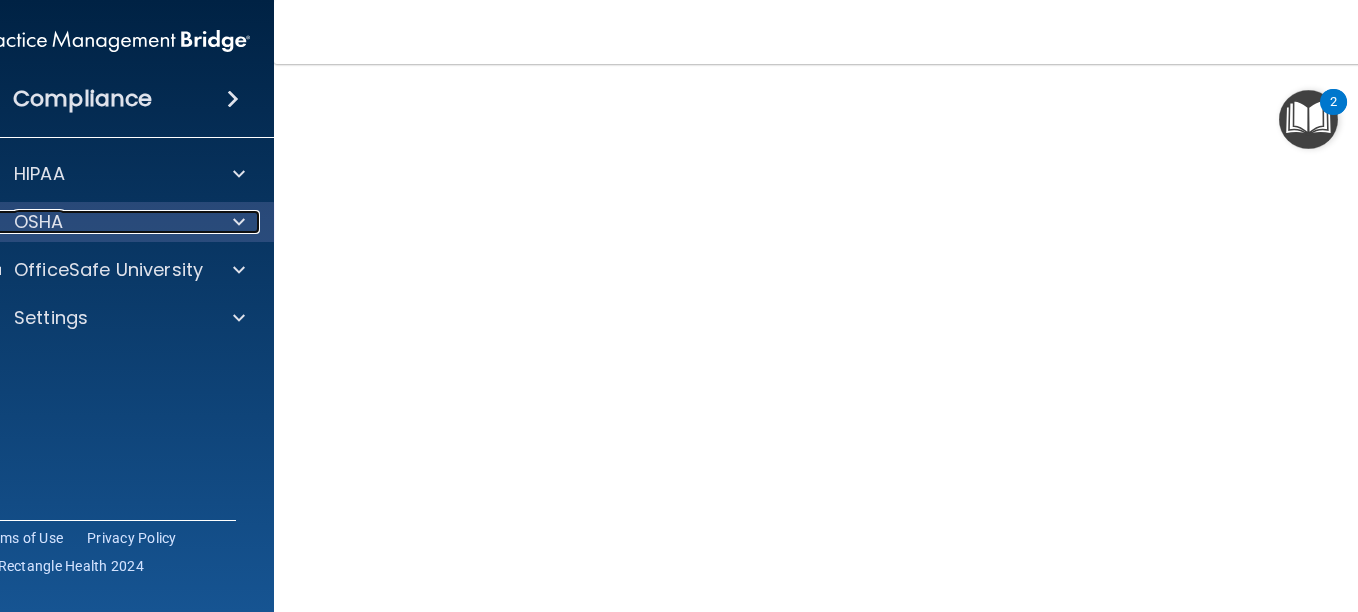 click at bounding box center (239, 222) 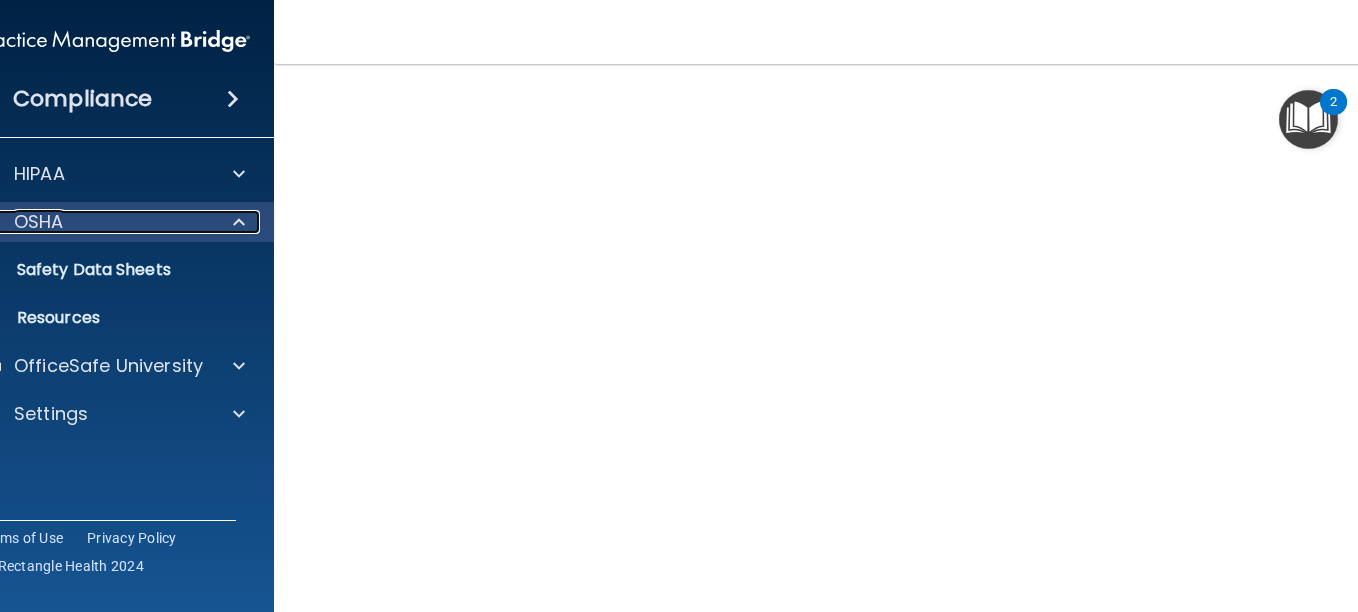 click on "OSHA" at bounding box center [87, 222] 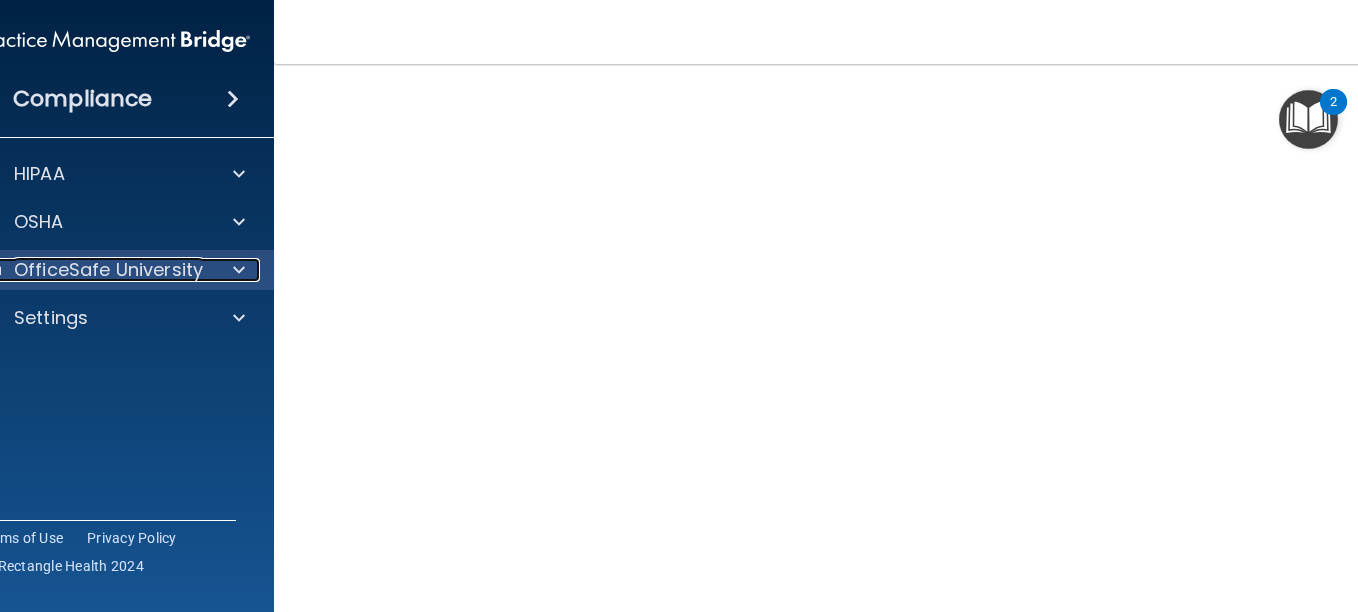 click on "OfficeSafe University" at bounding box center [108, 270] 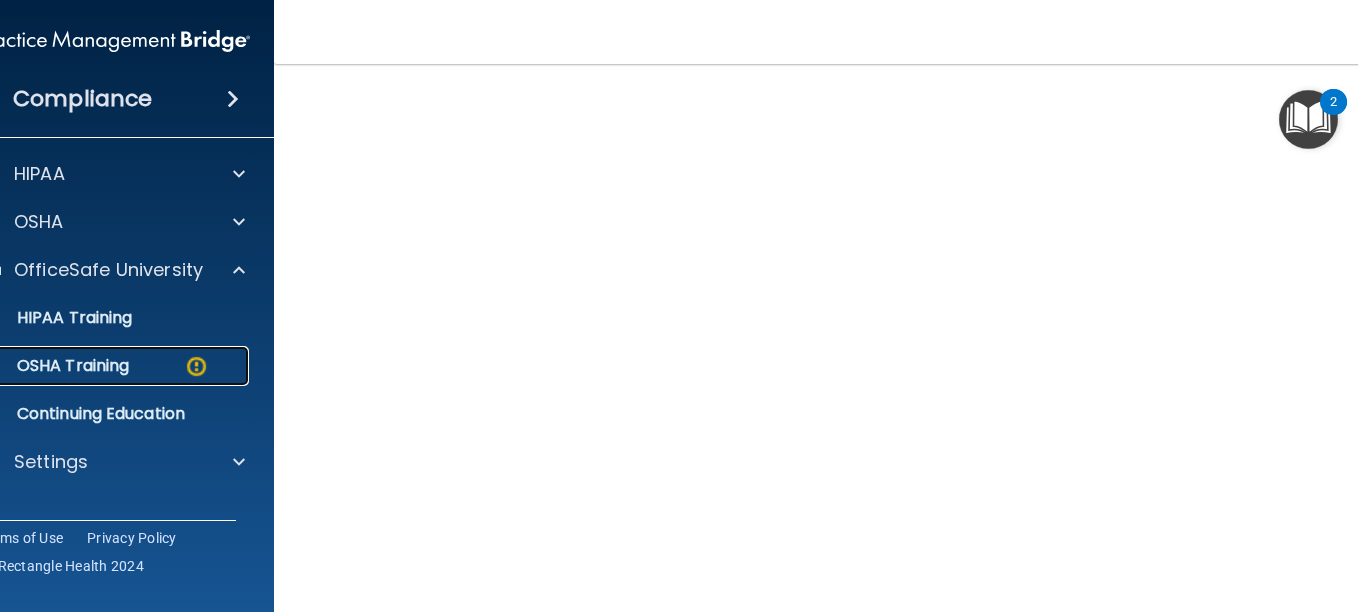 click on "OSHA Training" at bounding box center (103, 366) 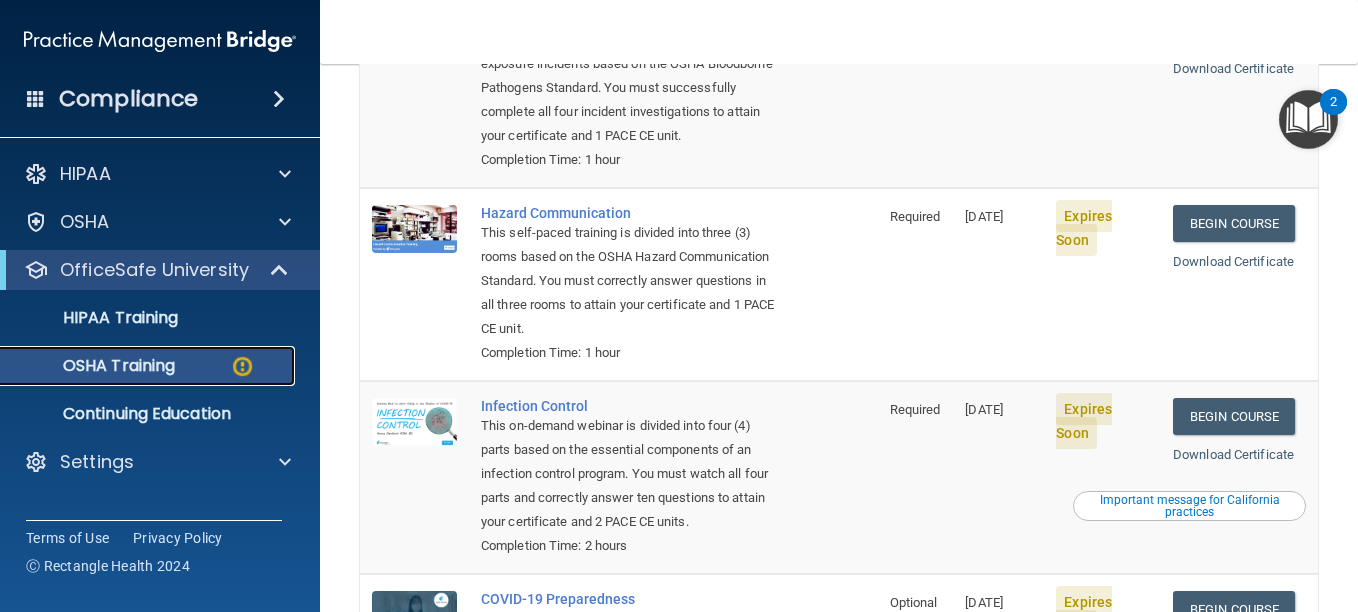 scroll, scrollTop: 287, scrollLeft: 0, axis: vertical 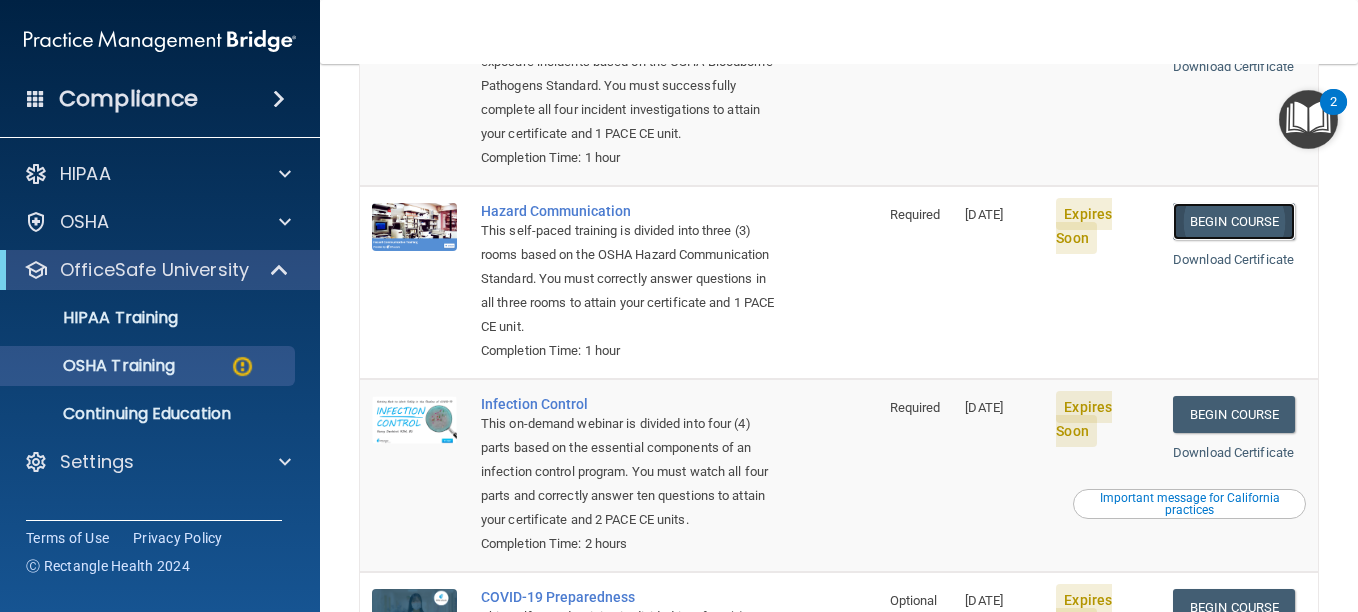 click on "Begin Course" at bounding box center [1234, 221] 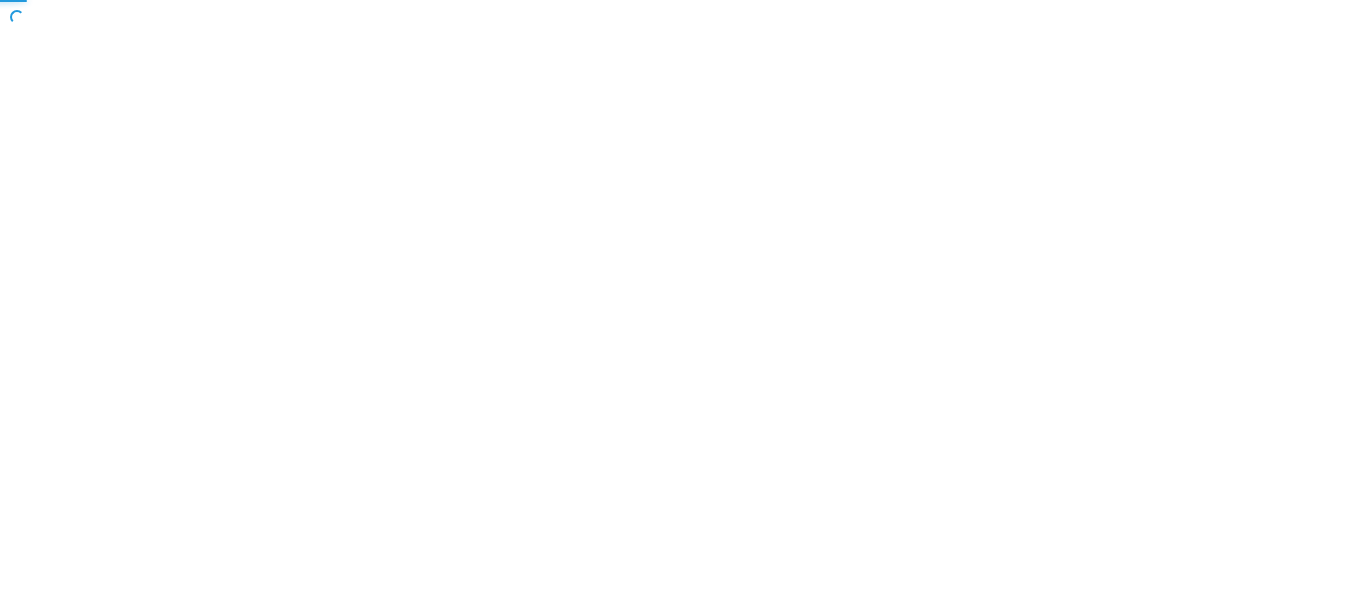 scroll, scrollTop: 0, scrollLeft: 0, axis: both 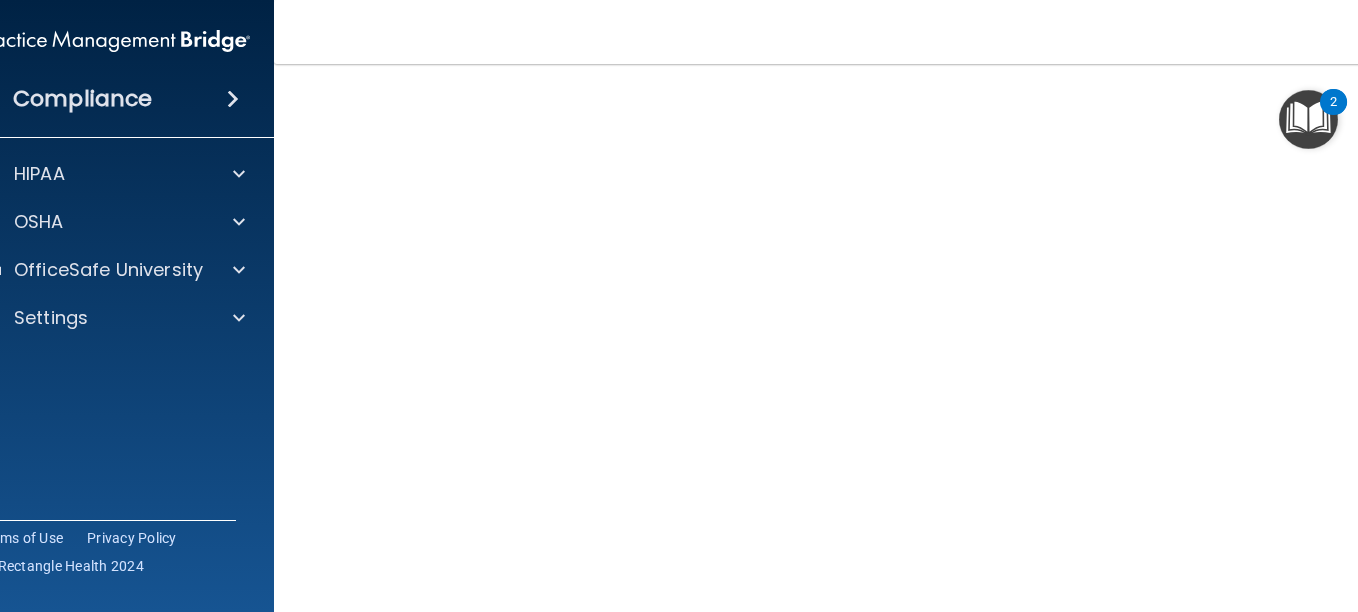 drag, startPoint x: 1353, startPoint y: 296, endPoint x: 1357, endPoint y: 247, distance: 49.162994 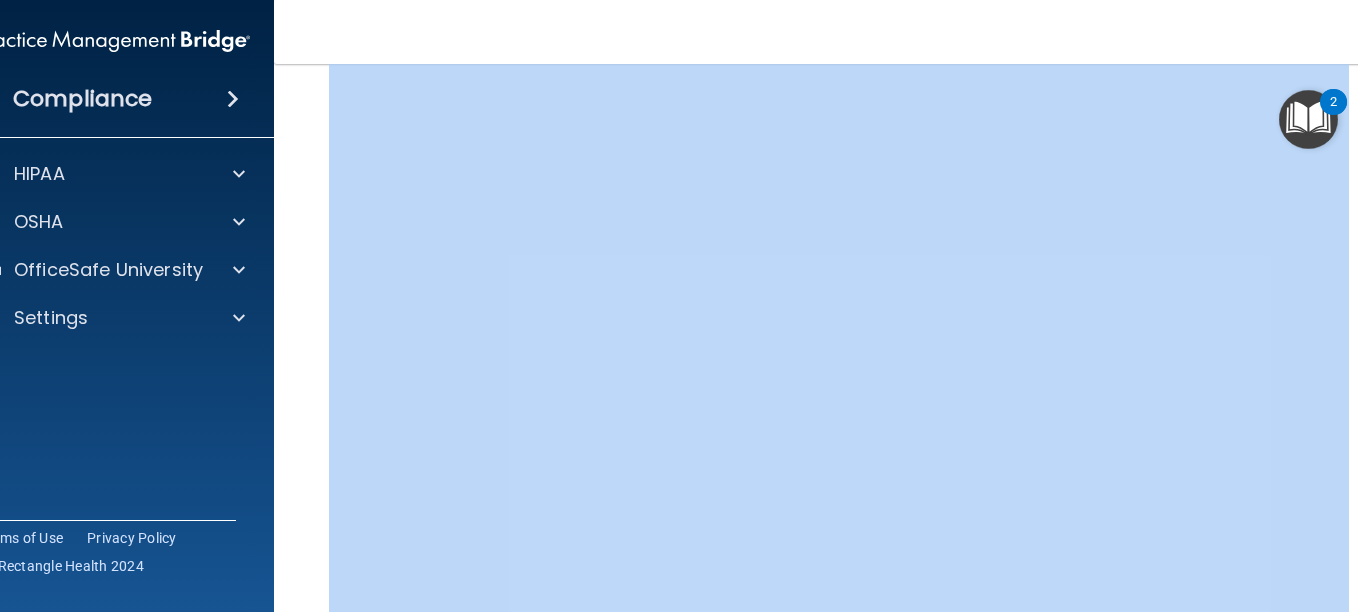click on "Compliance
HIPAA
Documents and Policies                 Report an Incident               Business Associates               Emergency Planning               Resources                 HIPAA Risk Assessment
OSHA
Documents               Safety Data Sheets               Self-Assessment                Injury and Illness Report                Resources
PCI
PCI Compliance                Merchant Savings Calculator
OfficeSafe University
HIPAA Training                   OSHA Training                   Continuing Education
Settings
My Account               My Users" at bounding box center (679, 306) 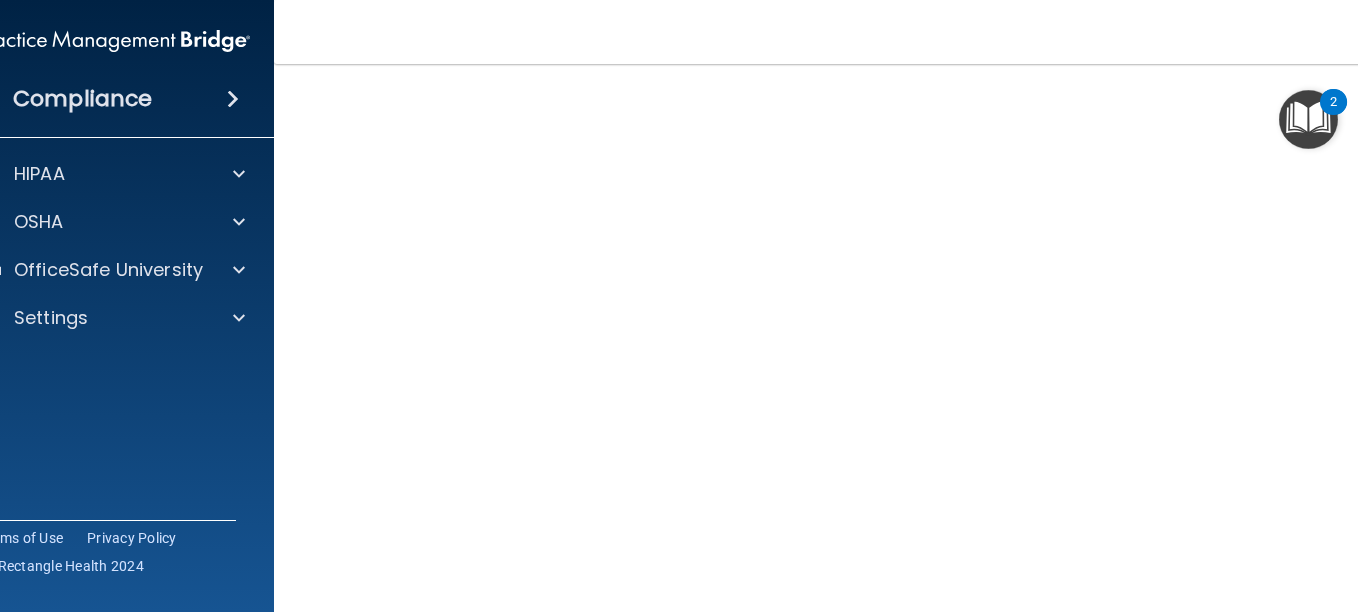 click on "Compliance
HIPAA
Documents and Policies                 Report an Incident               Business Associates               Emergency Planning               Resources                 HIPAA Risk Assessment
OSHA
Documents               Safety Data Sheets               Self-Assessment                Injury and Illness Report                Resources
PCI
PCI Compliance                Merchant Savings Calculator
OfficeSafe University
HIPAA Training                   OSHA Training                   Continuing Education
Settings
My Account               My Users" at bounding box center [679, 306] 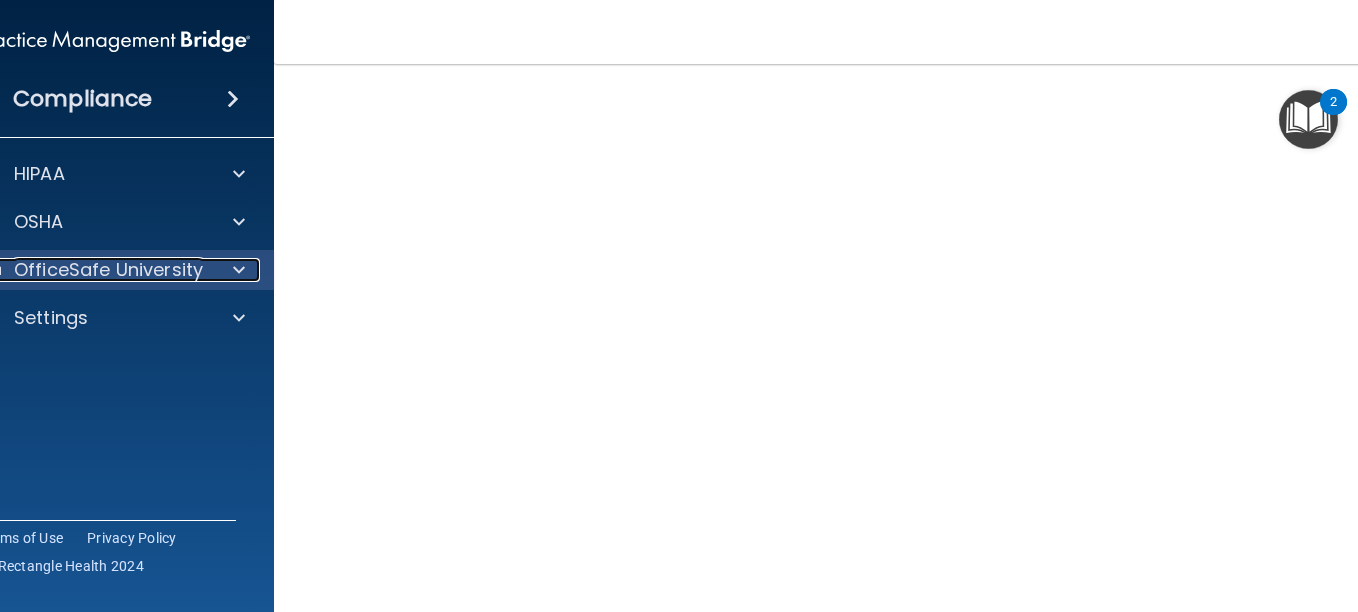 click on "OfficeSafe University" at bounding box center (108, 270) 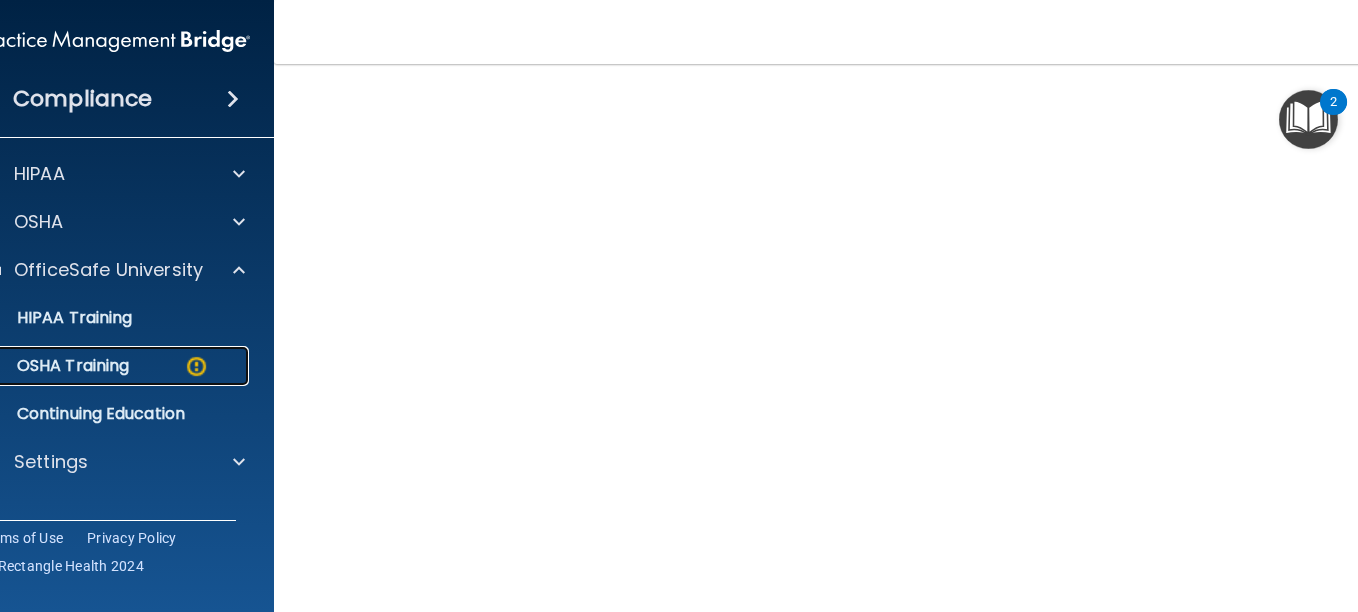 click on "OSHA Training" at bounding box center [103, 366] 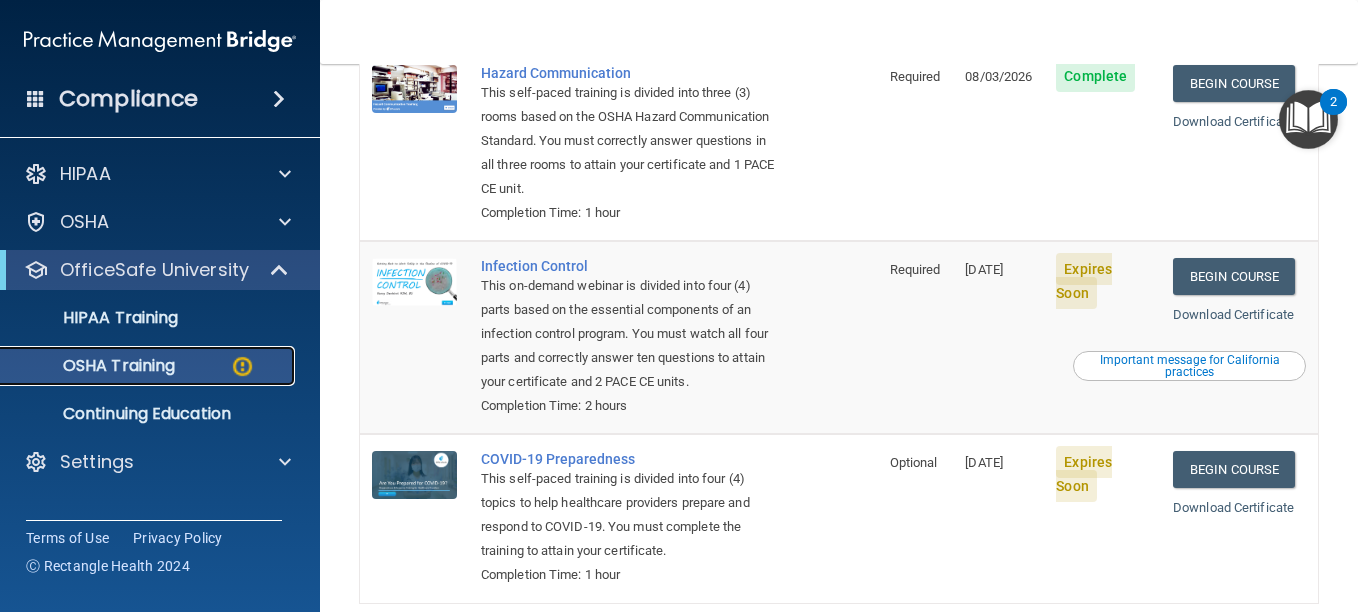 scroll, scrollTop: 441, scrollLeft: 0, axis: vertical 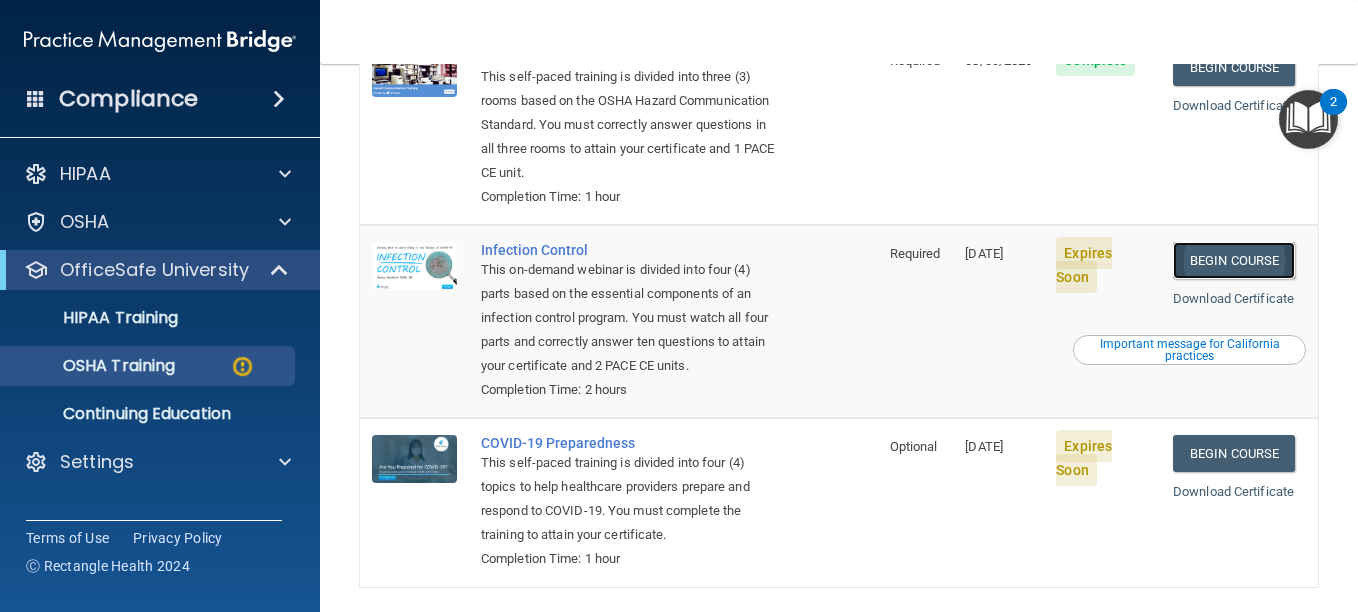 click on "Begin Course" at bounding box center [1234, 260] 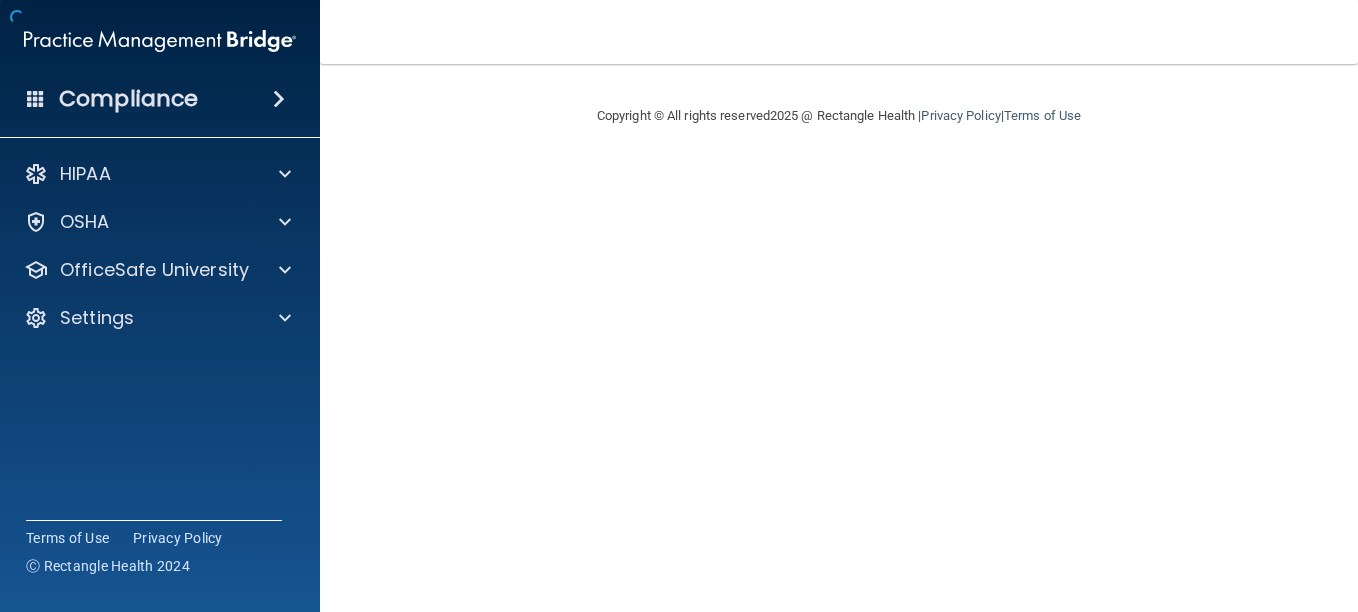 scroll, scrollTop: 0, scrollLeft: 0, axis: both 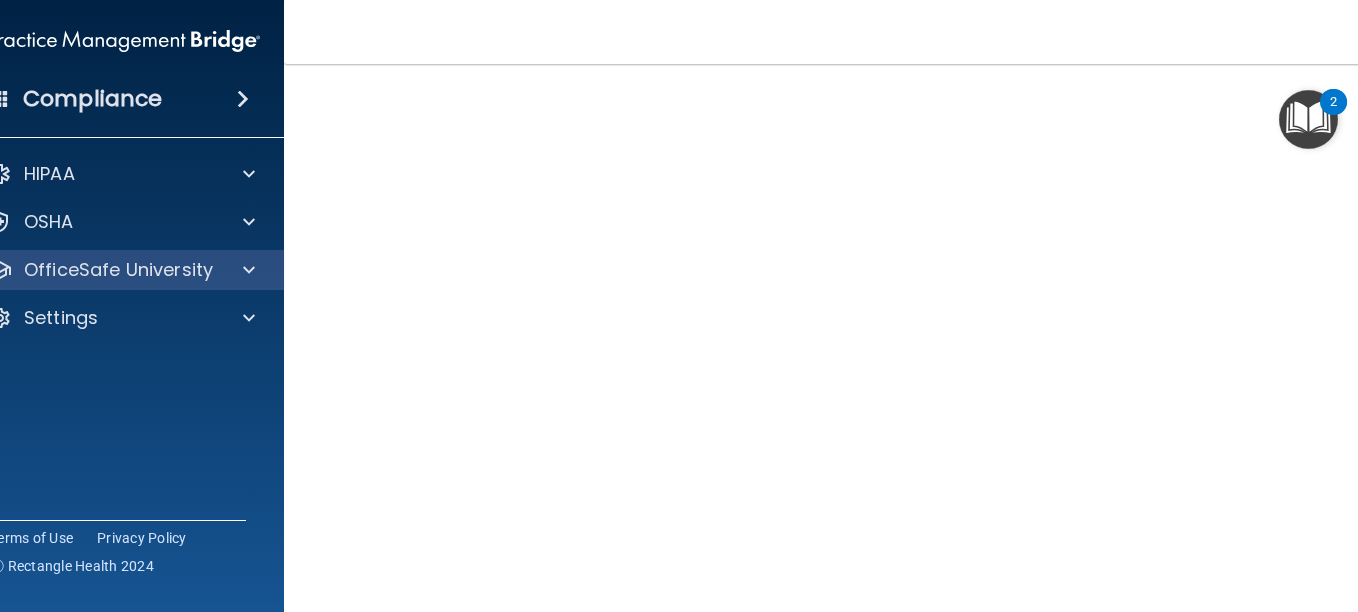 click on "OfficeSafe University" at bounding box center (124, 270) 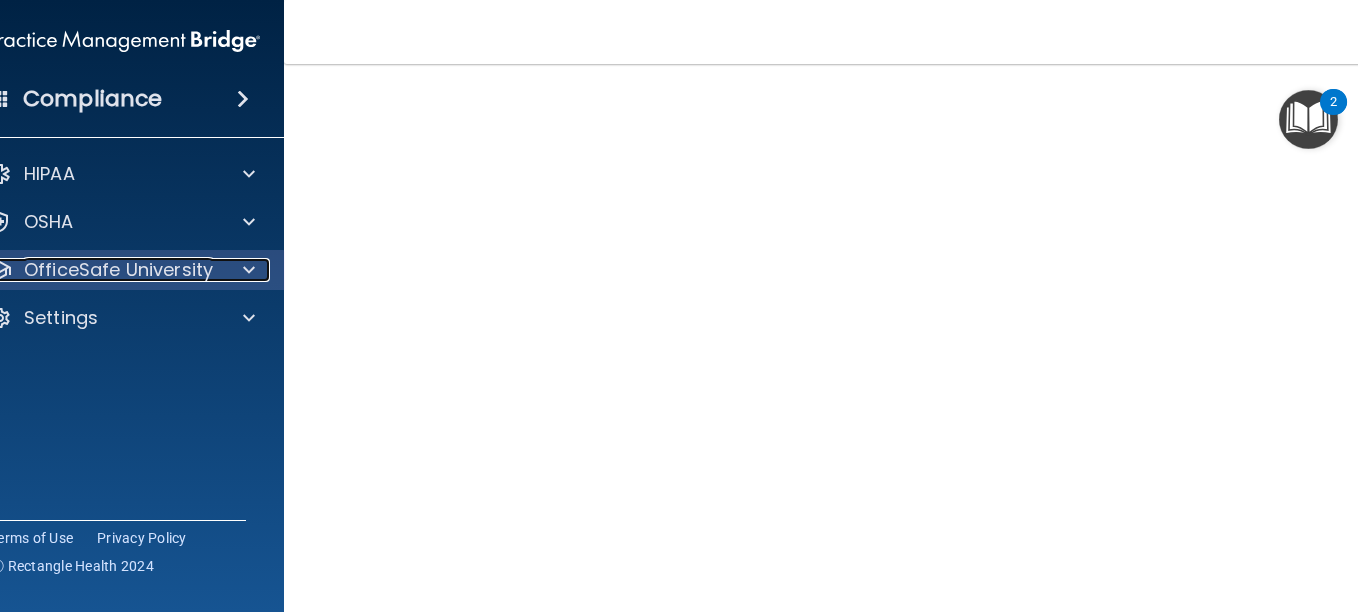 click at bounding box center (246, 270) 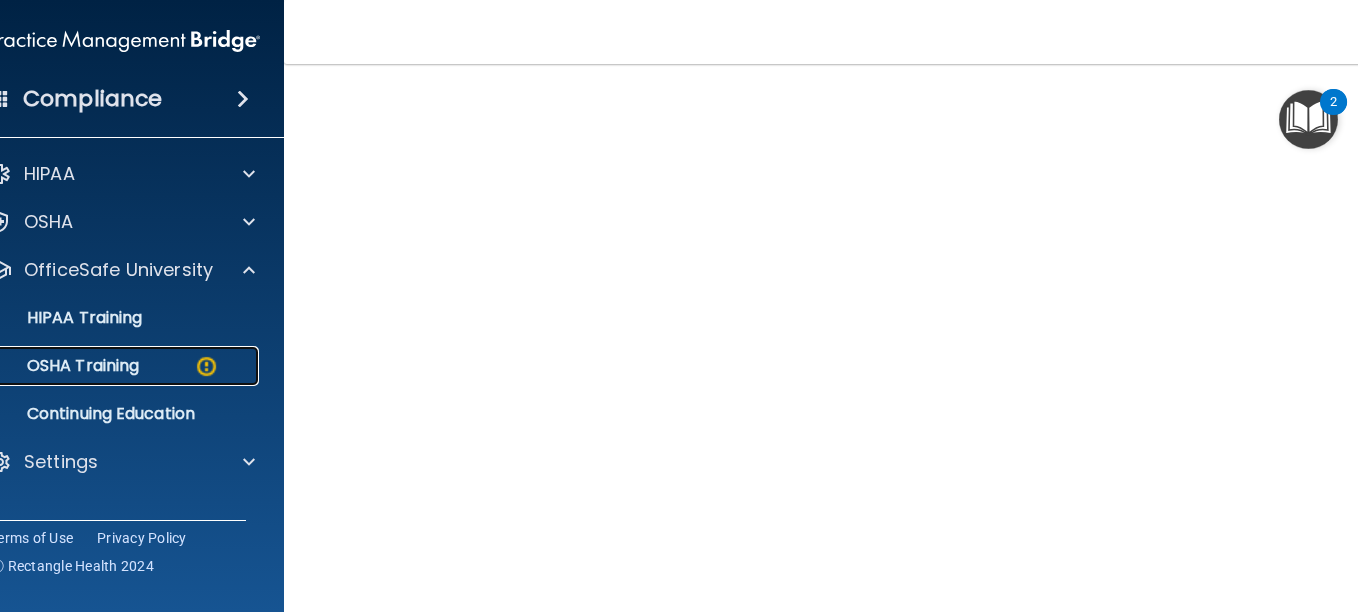 click on "OSHA Training" at bounding box center (101, 366) 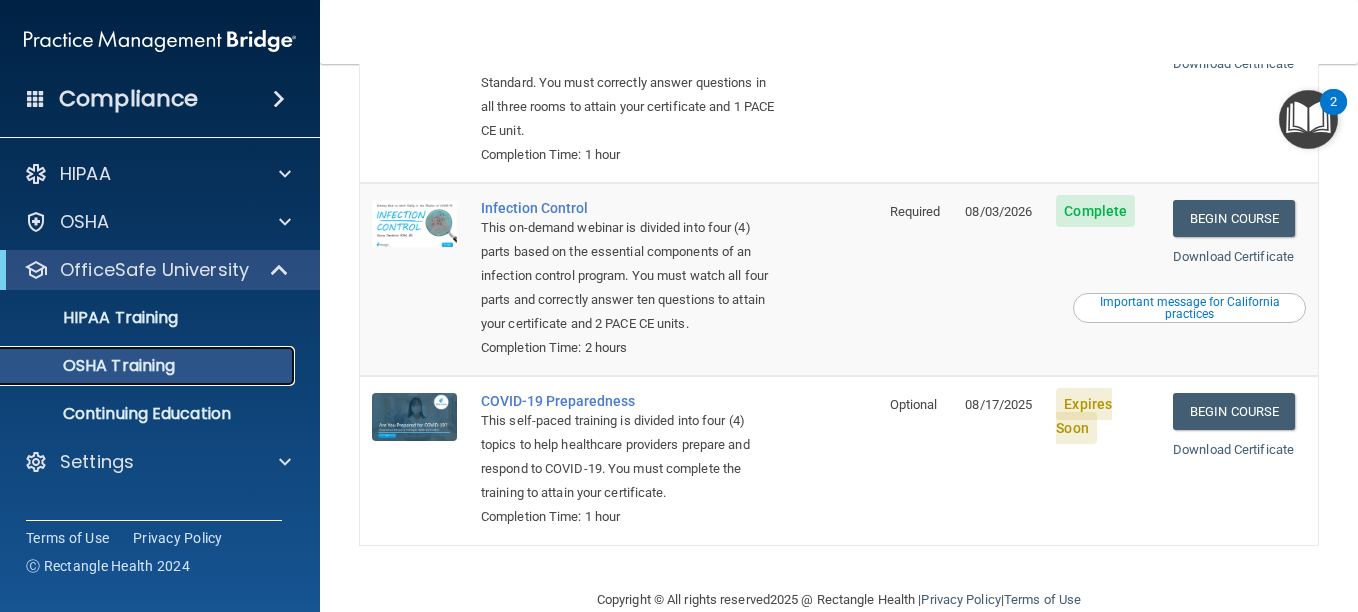 scroll, scrollTop: 431, scrollLeft: 0, axis: vertical 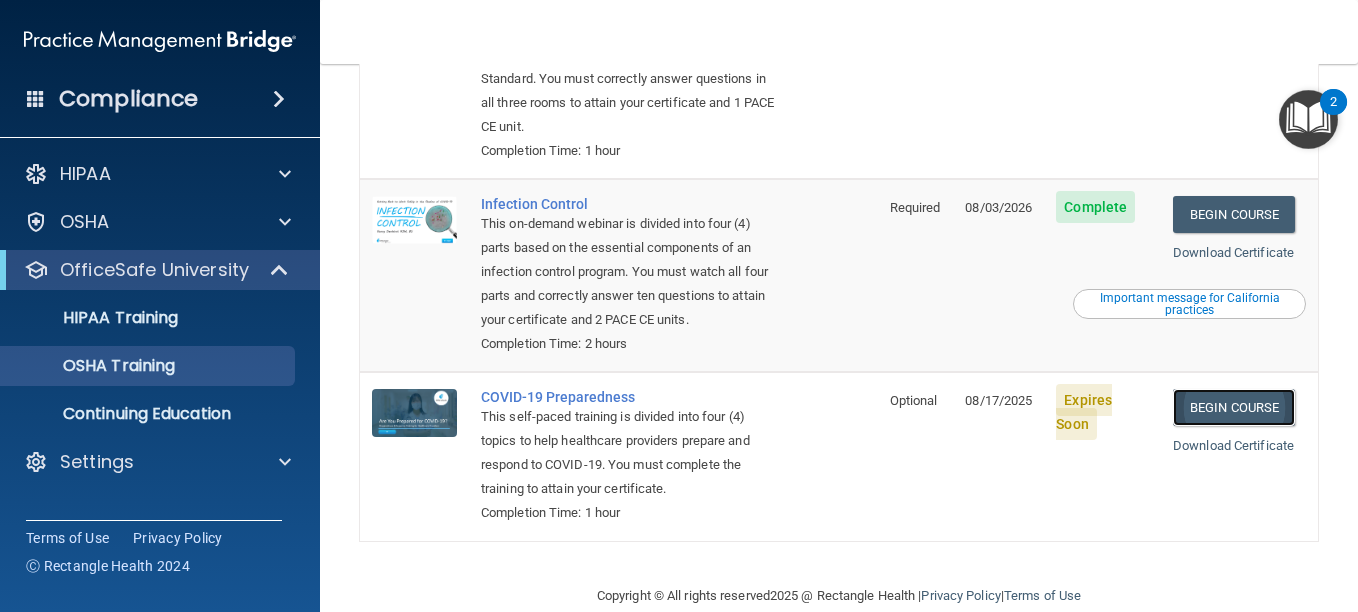 click on "Begin Course" at bounding box center [1234, 407] 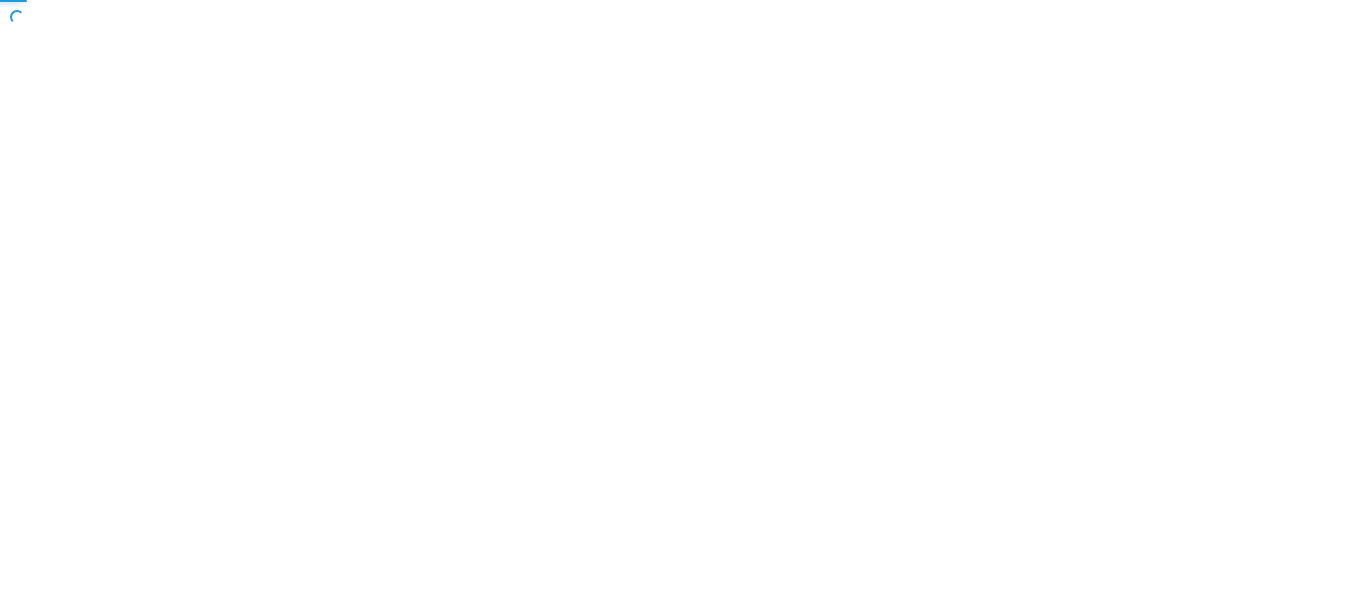 scroll, scrollTop: 0, scrollLeft: 0, axis: both 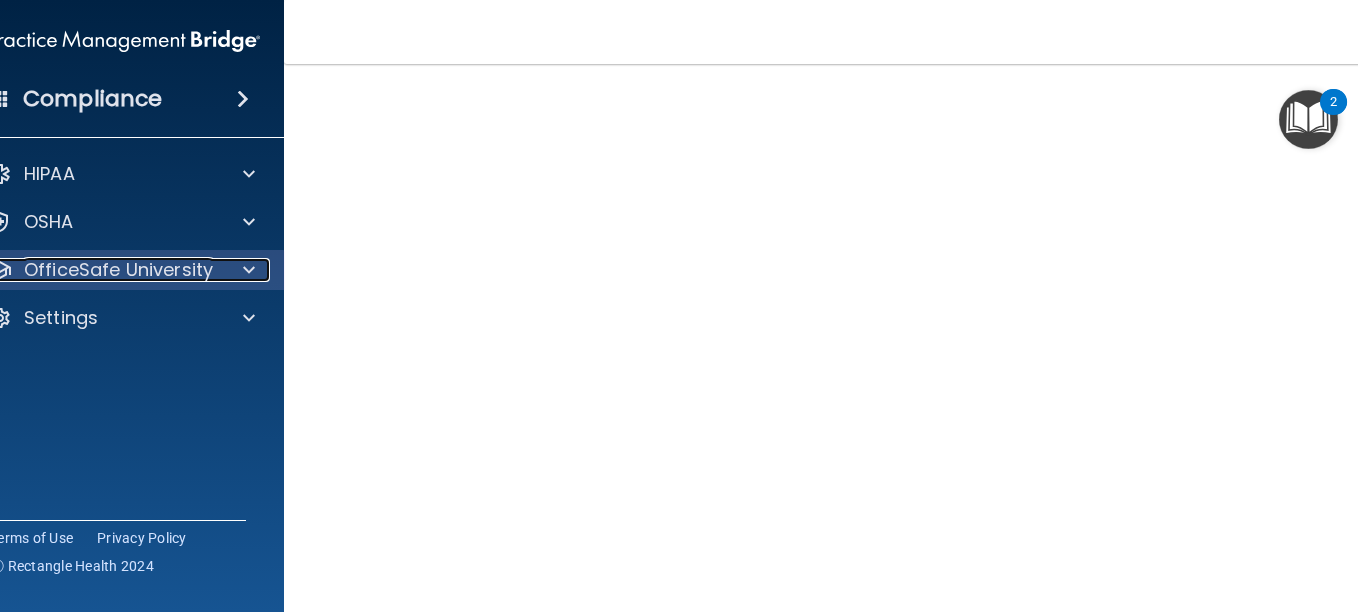 click on "OfficeSafe University" at bounding box center (118, 270) 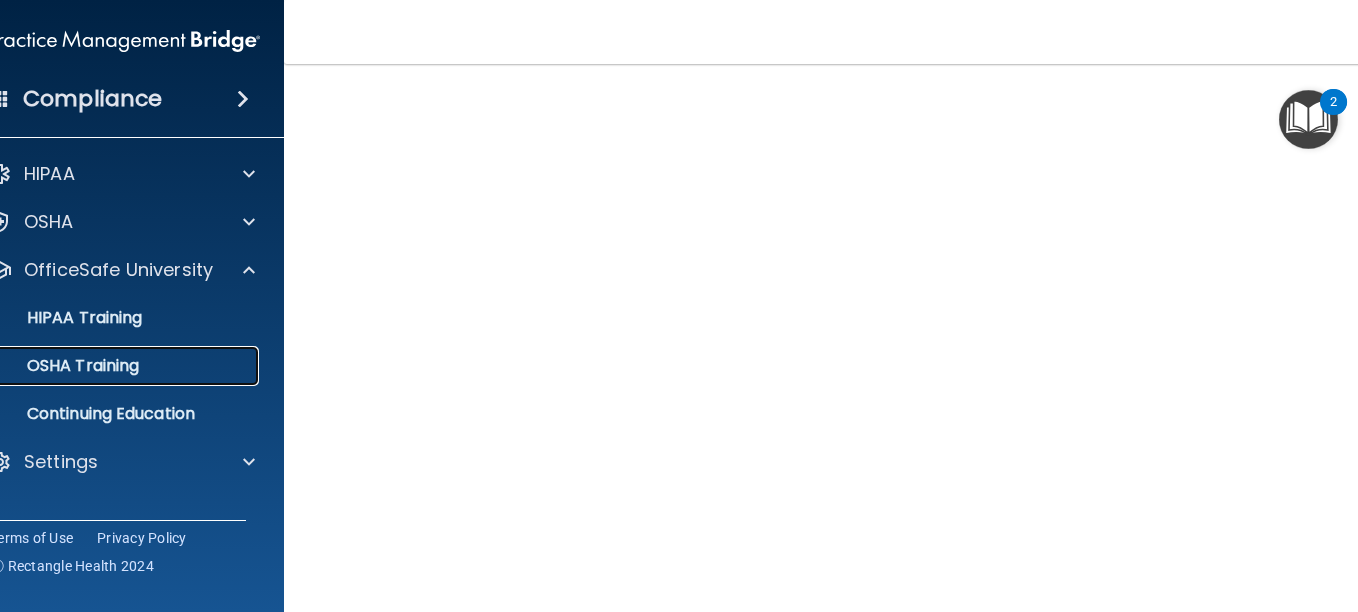 click on "OSHA Training" at bounding box center [113, 366] 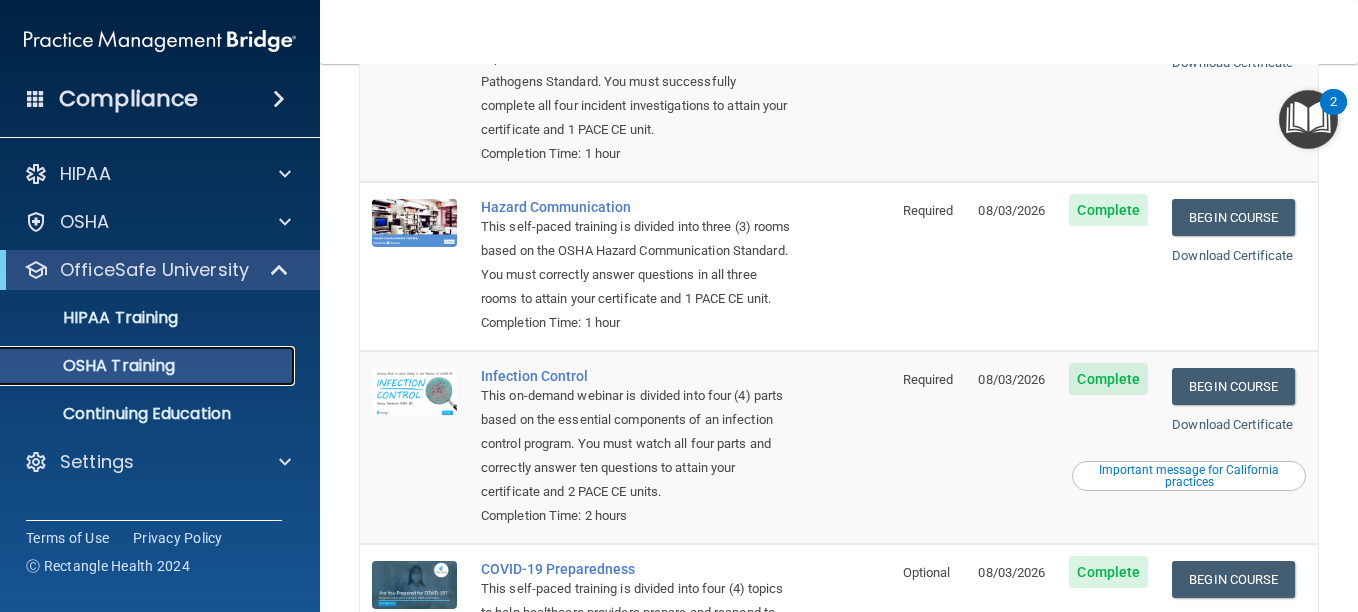 scroll, scrollTop: 246, scrollLeft: 0, axis: vertical 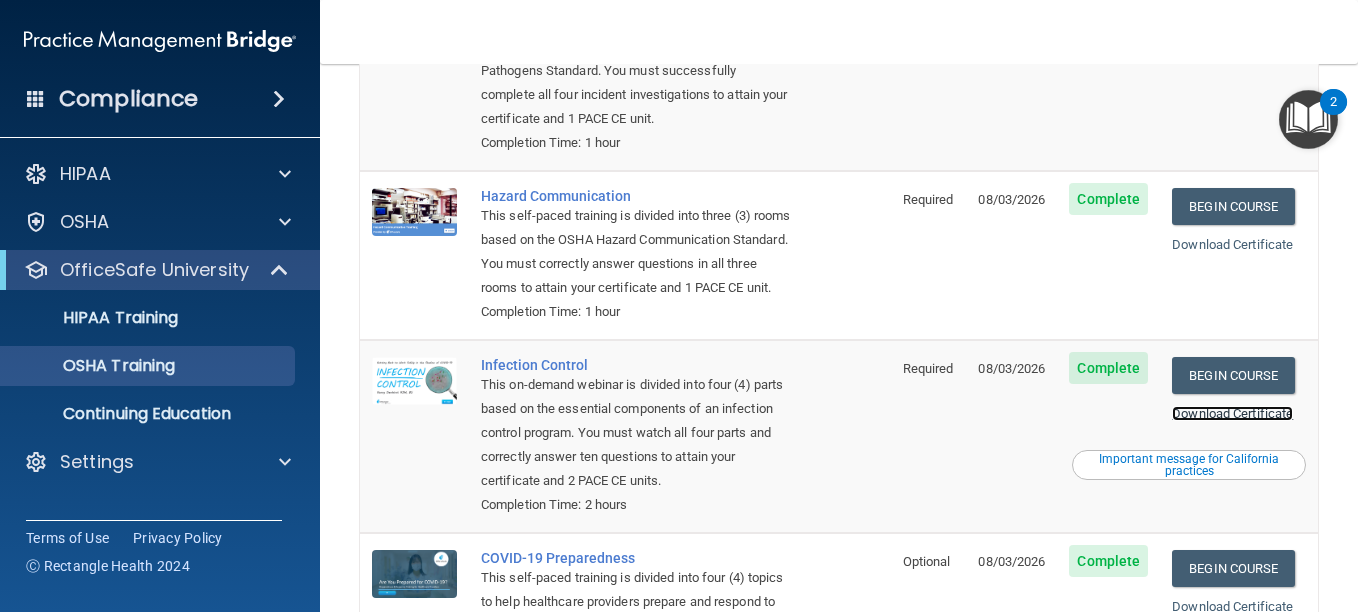 click on "Download Certificate" at bounding box center [1232, 413] 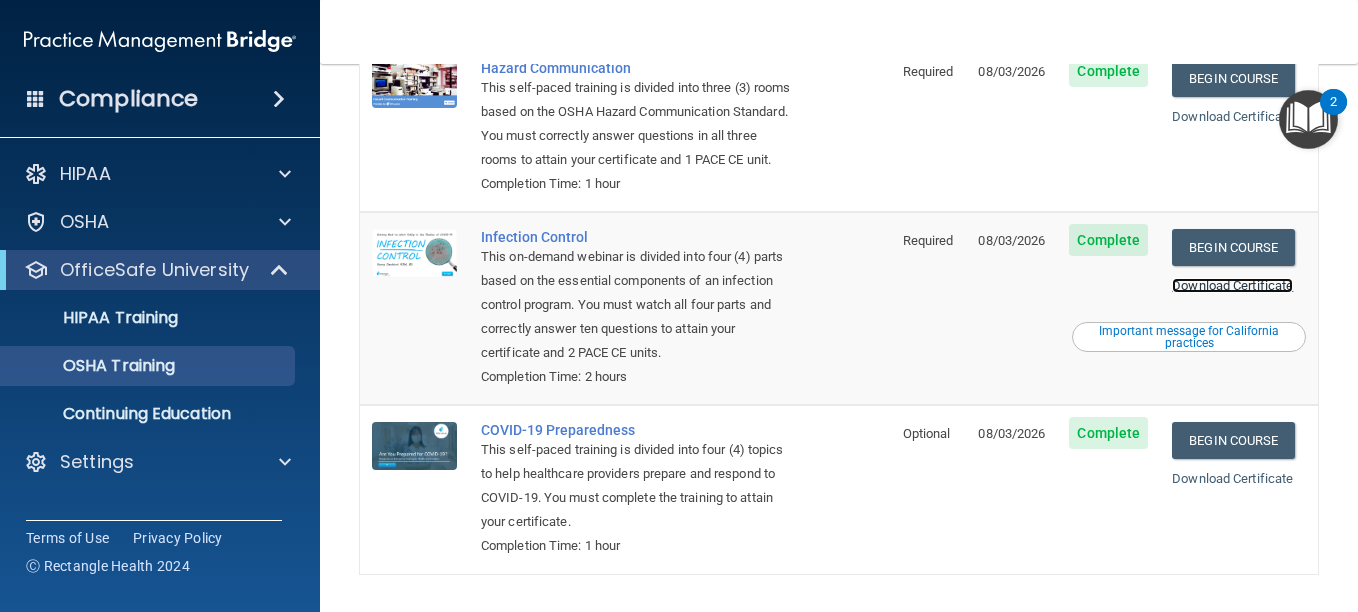 scroll, scrollTop: 389, scrollLeft: 0, axis: vertical 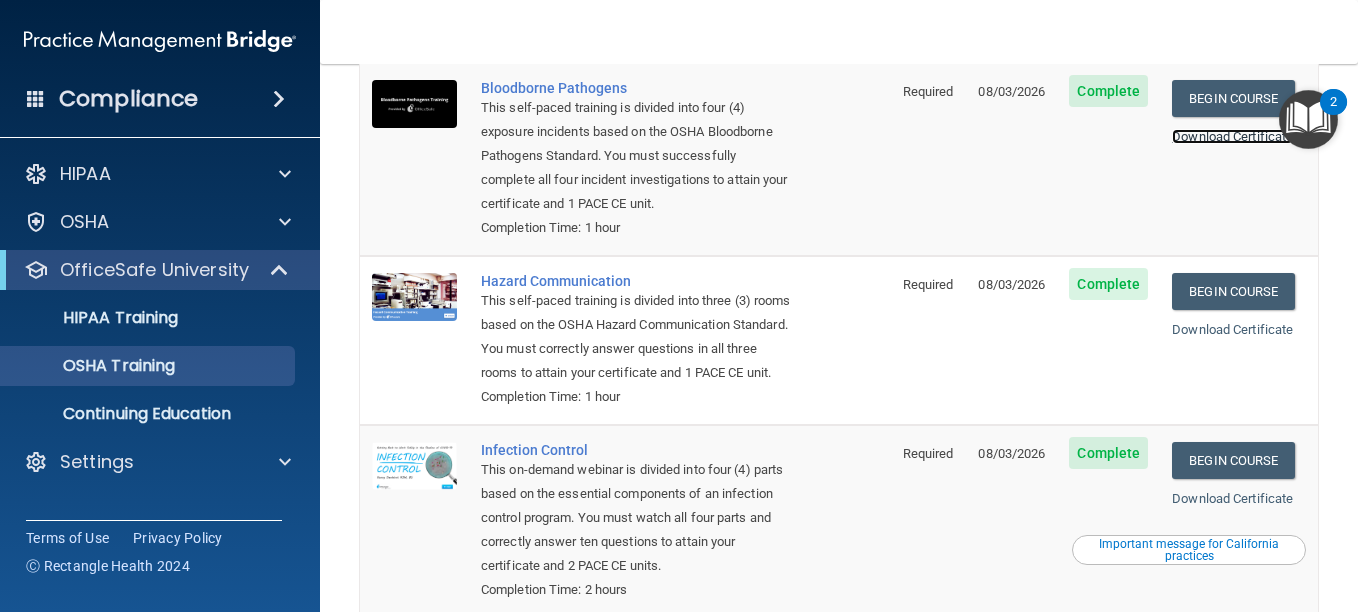 click on "Download Certificate" at bounding box center (1232, 136) 